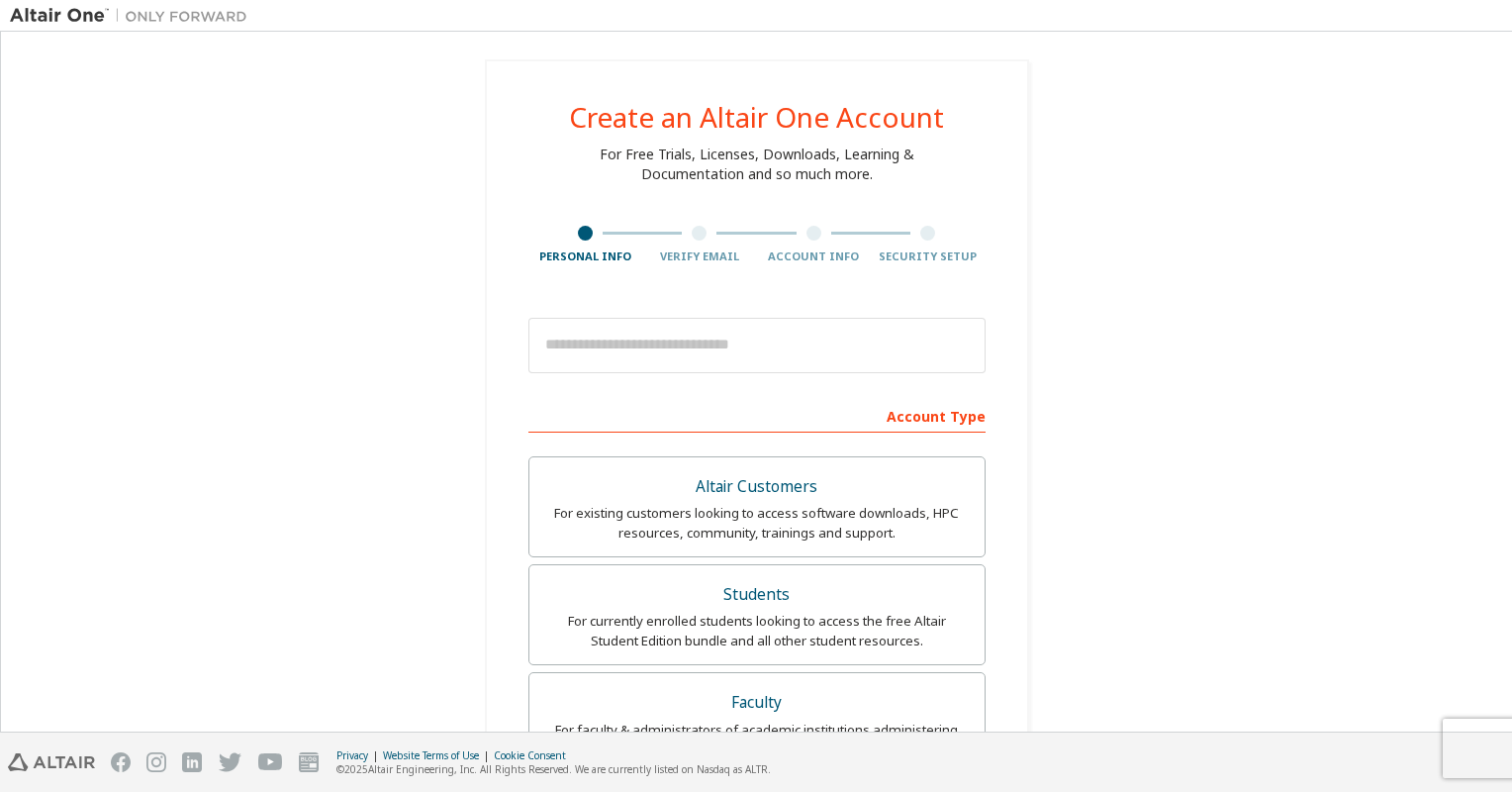 scroll, scrollTop: 0, scrollLeft: 0, axis: both 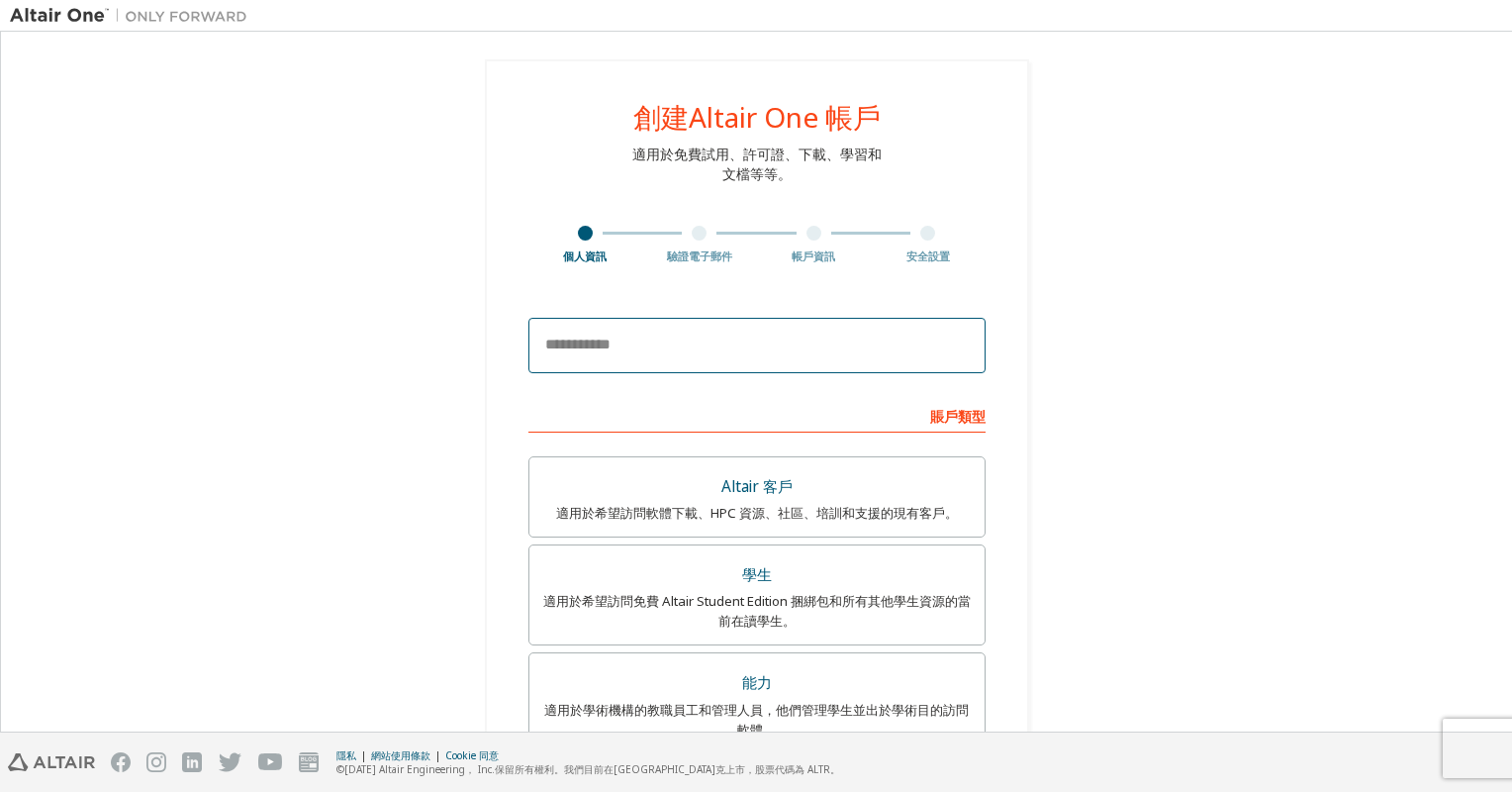 click at bounding box center [757, 346] 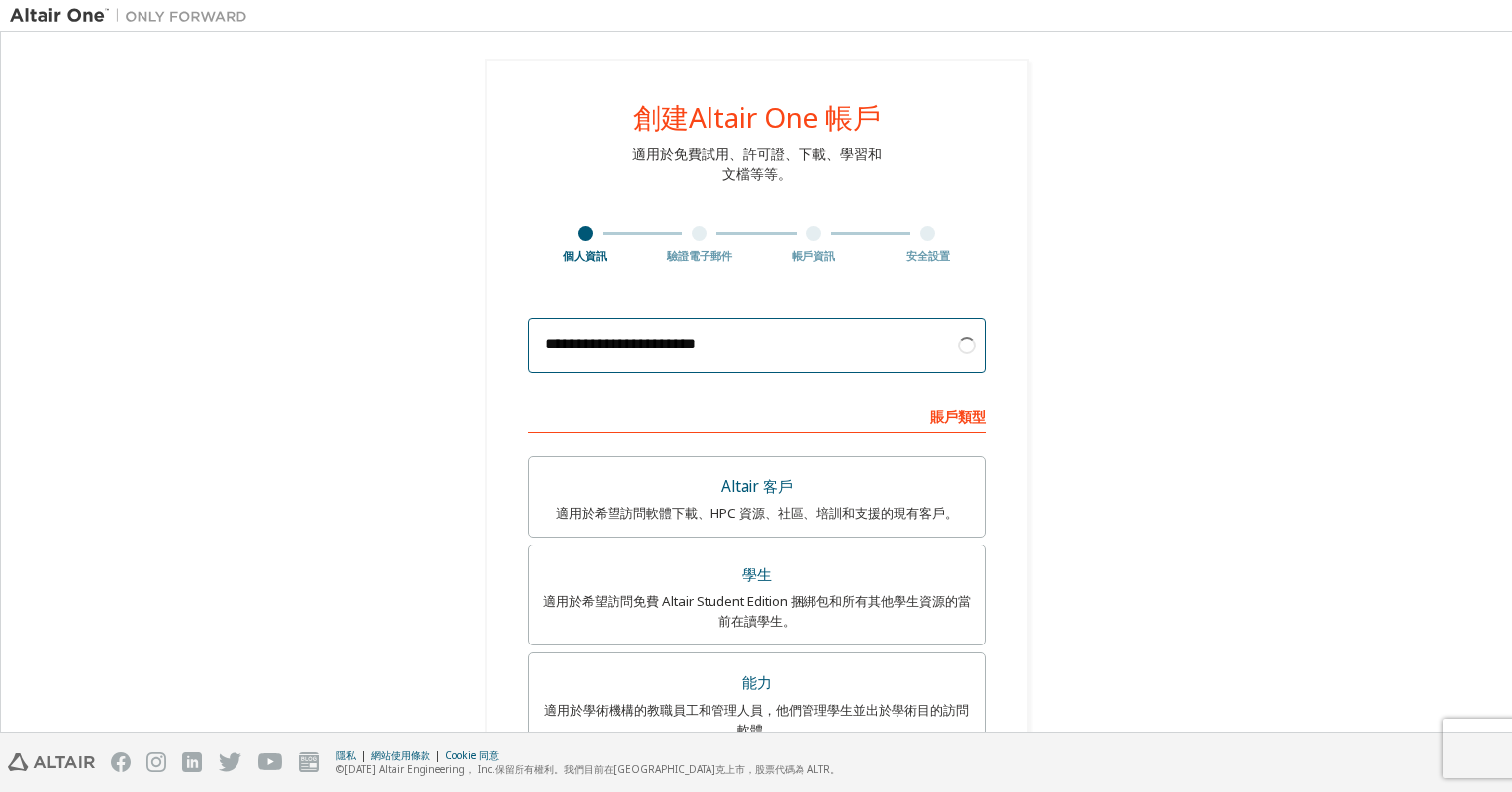 scroll, scrollTop: 477, scrollLeft: 0, axis: vertical 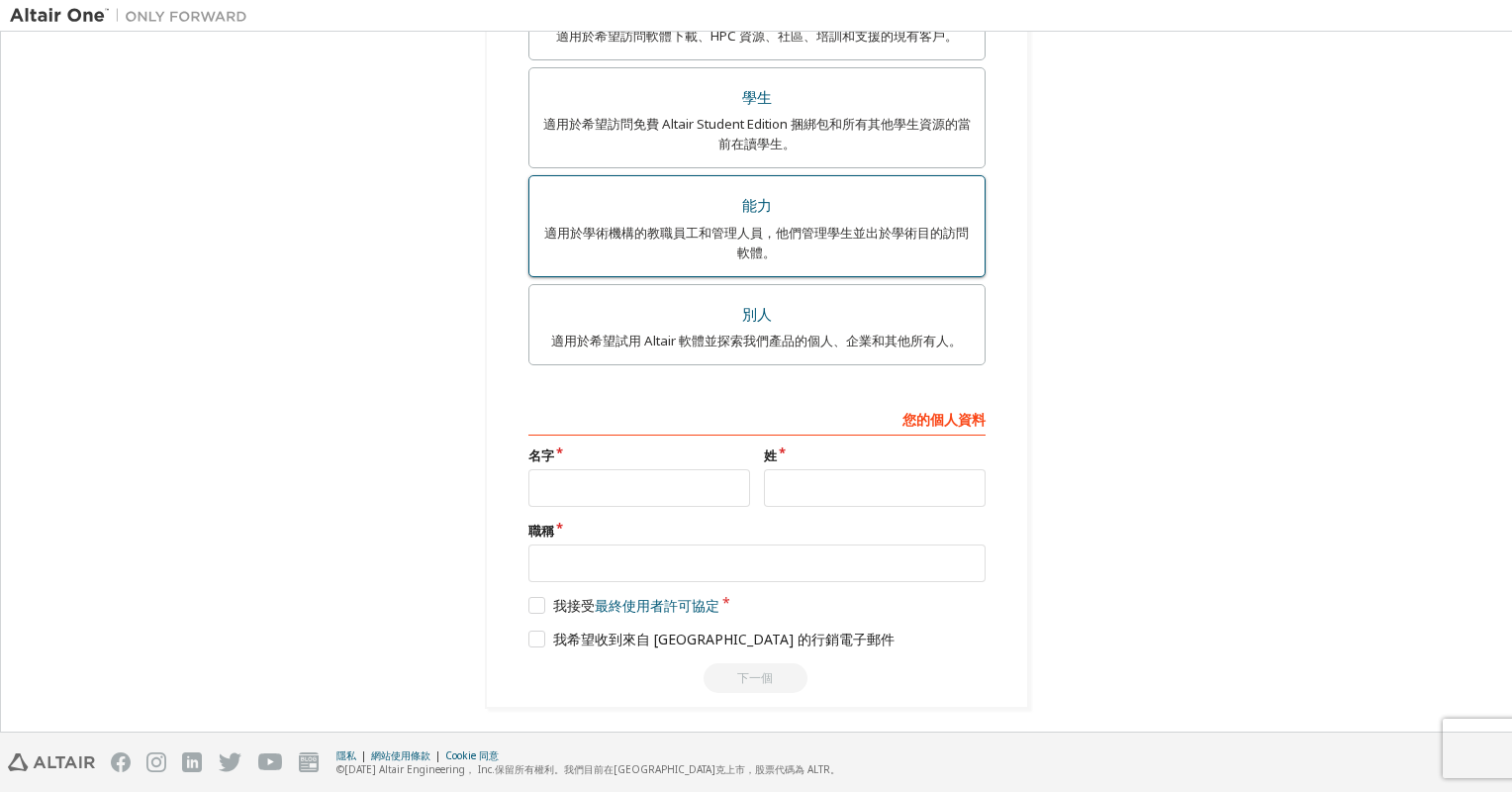 type on "**********" 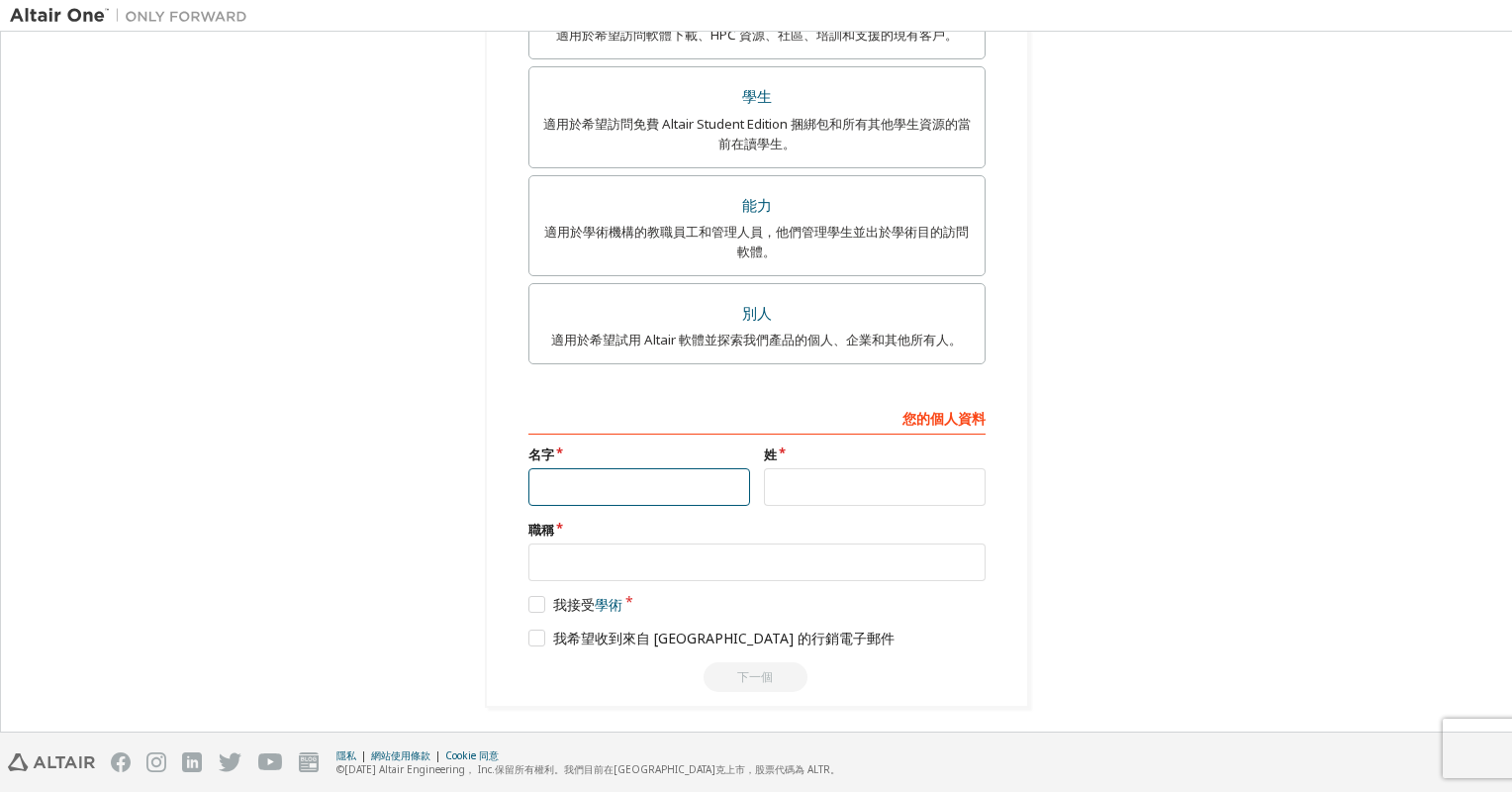 click at bounding box center (639, 487) 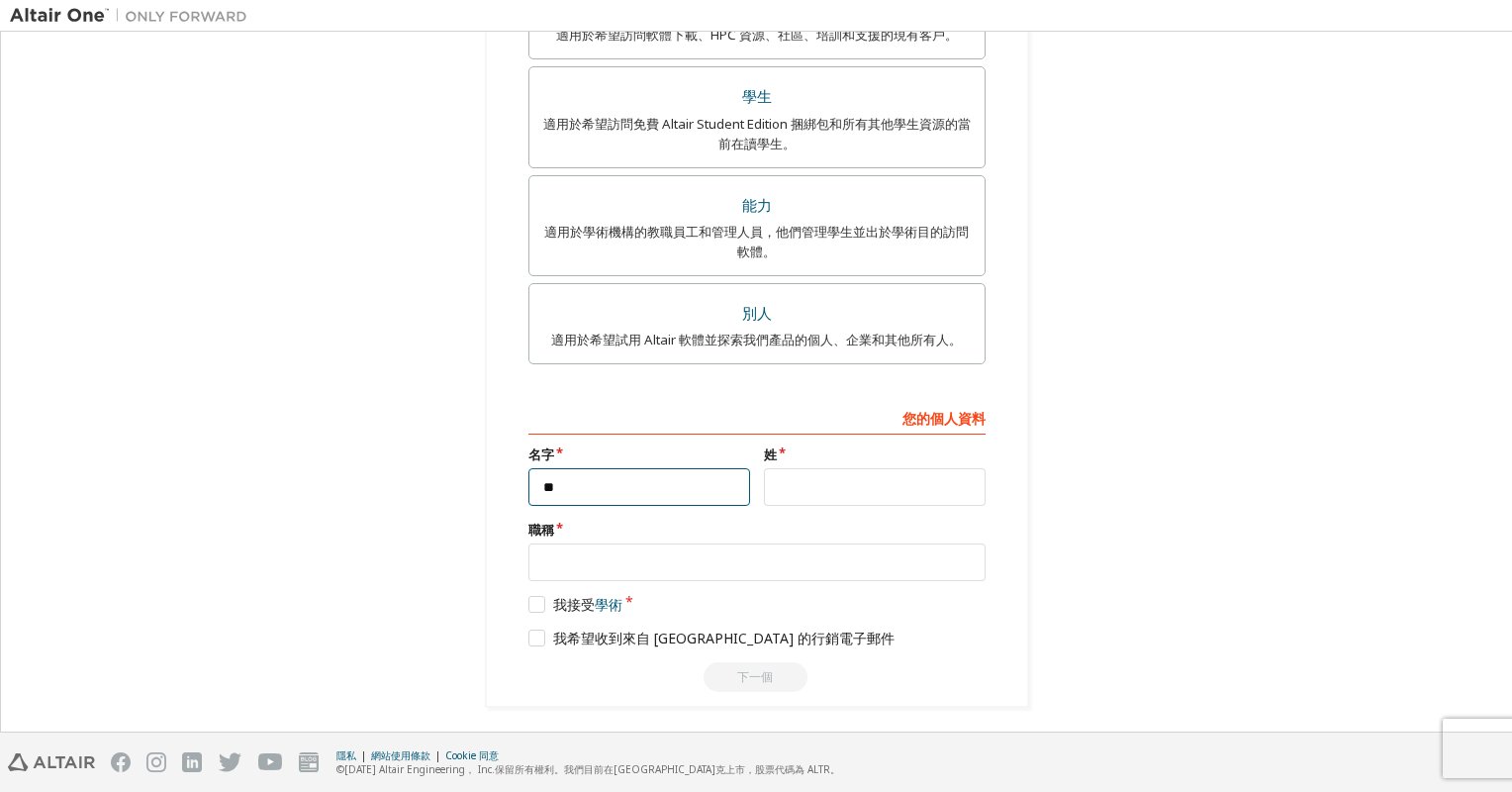type on "**" 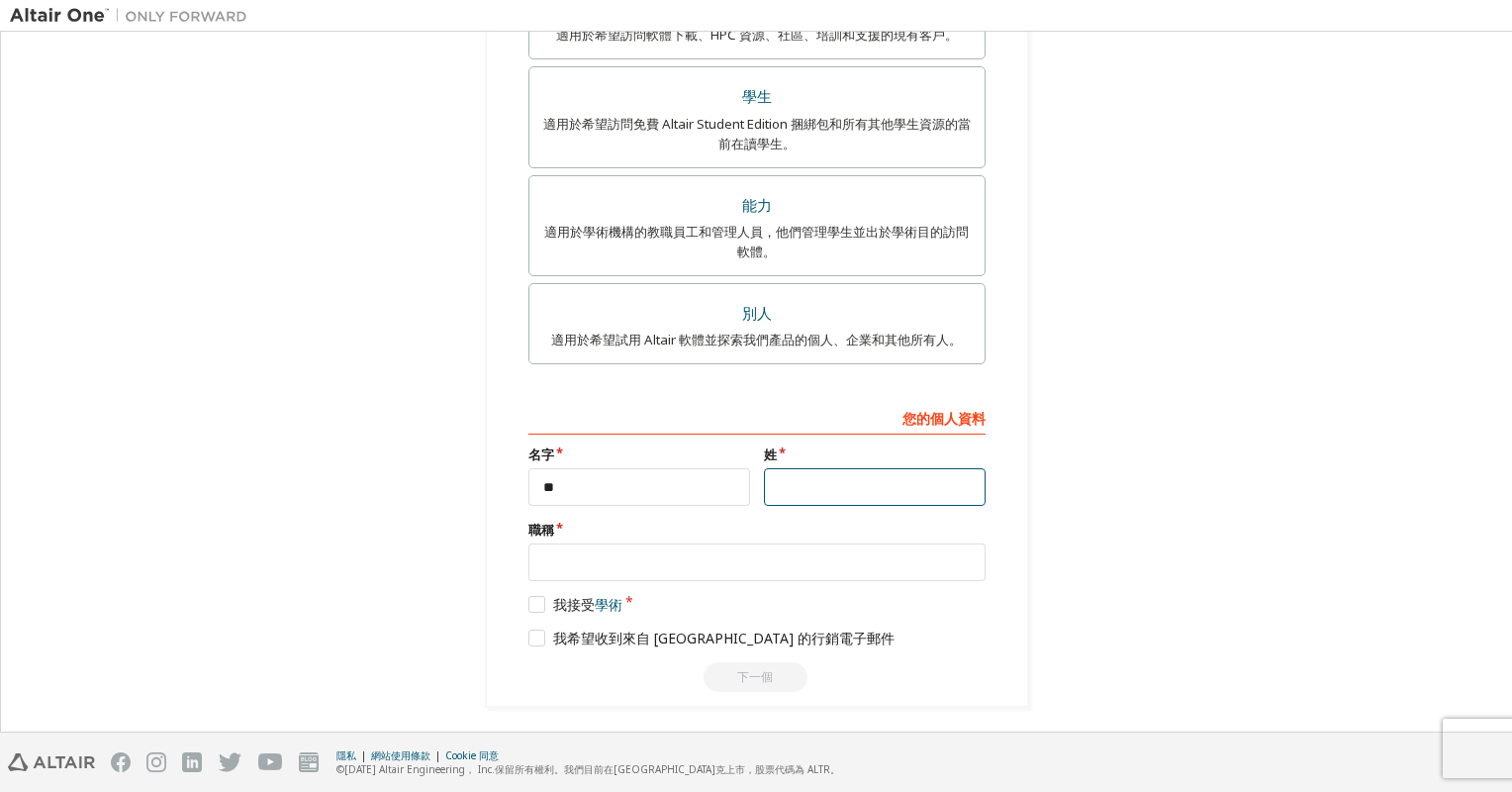 click at bounding box center (875, 487) 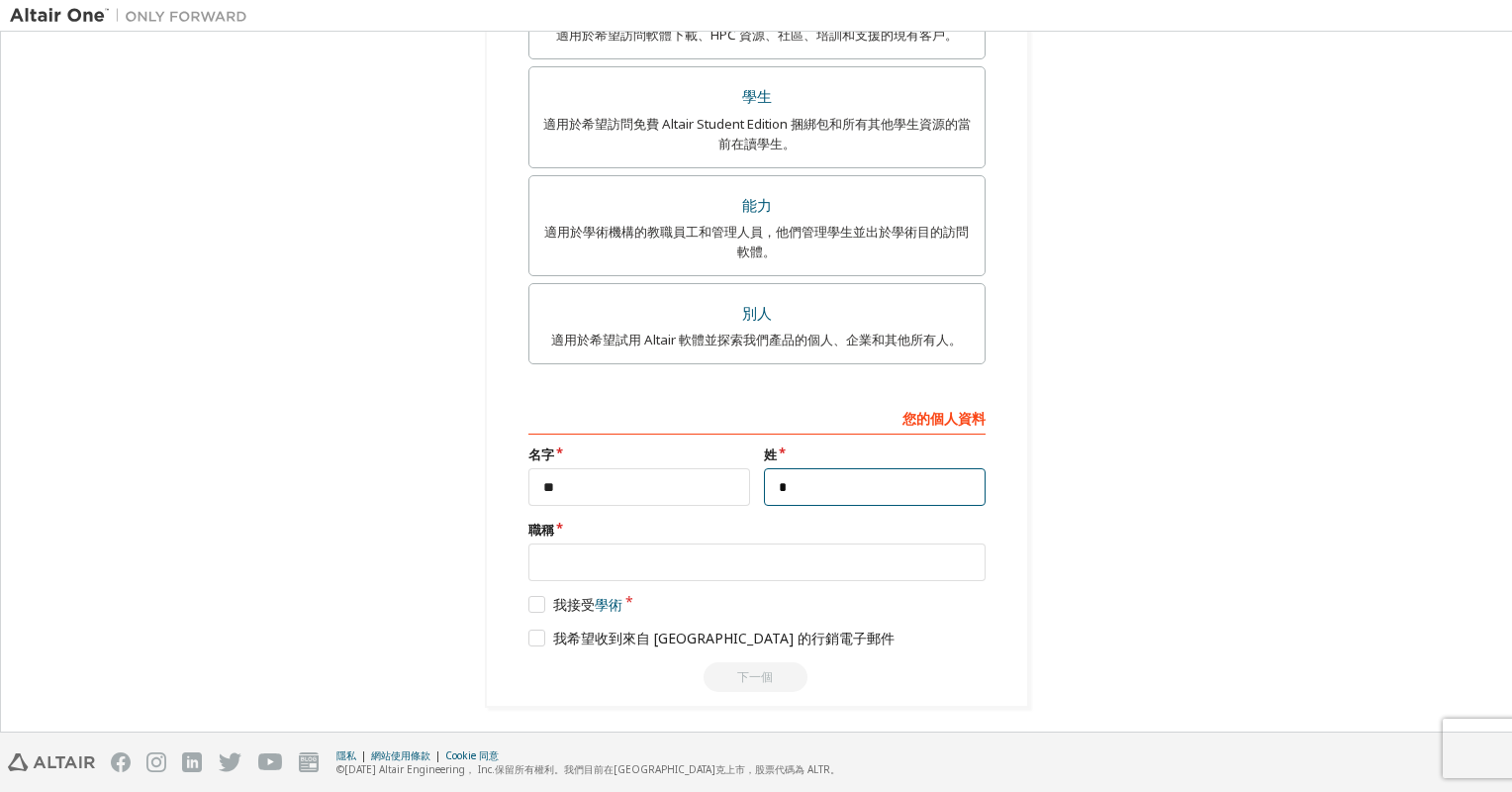 type on "*" 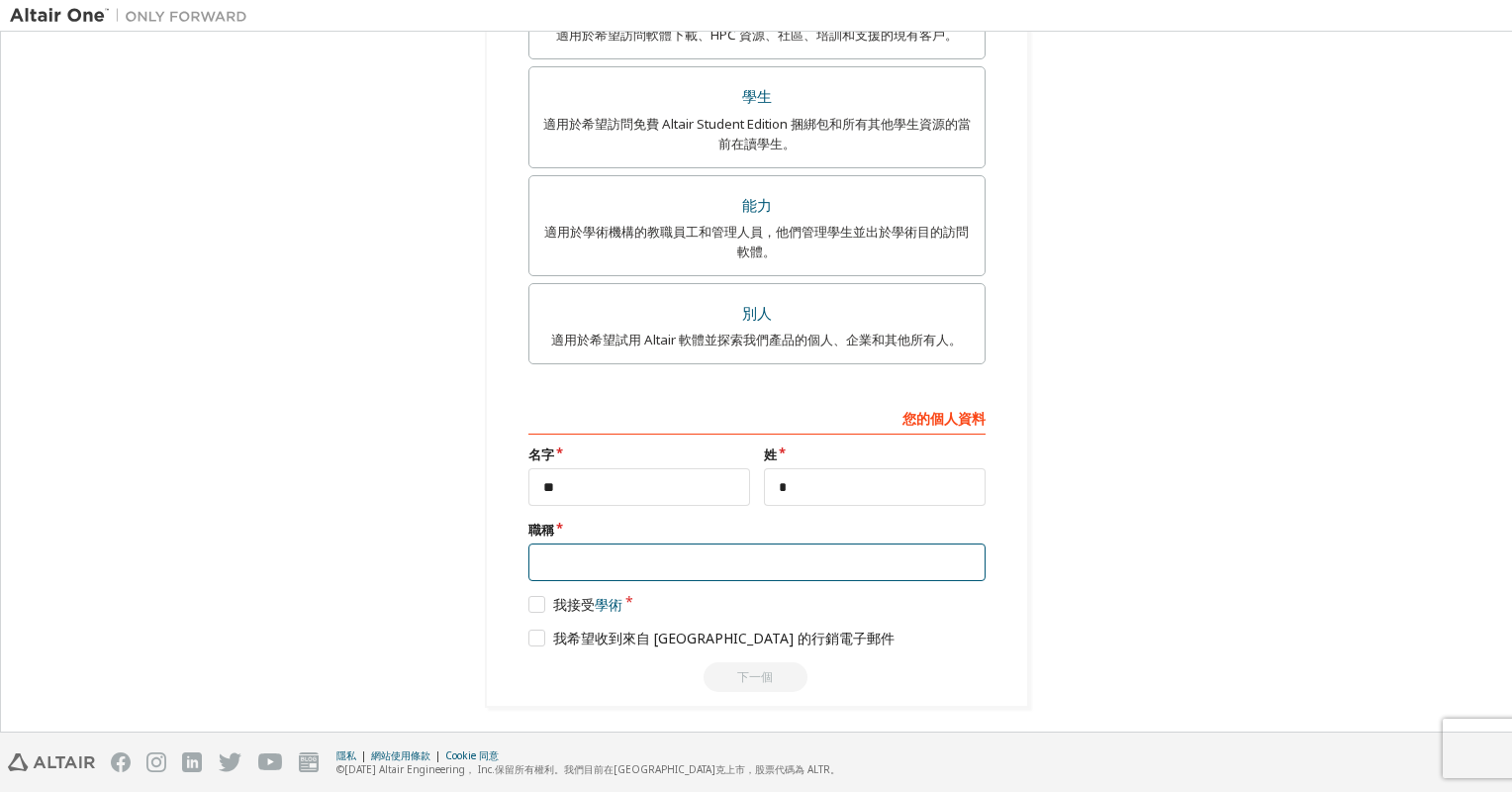 click at bounding box center (757, 562) 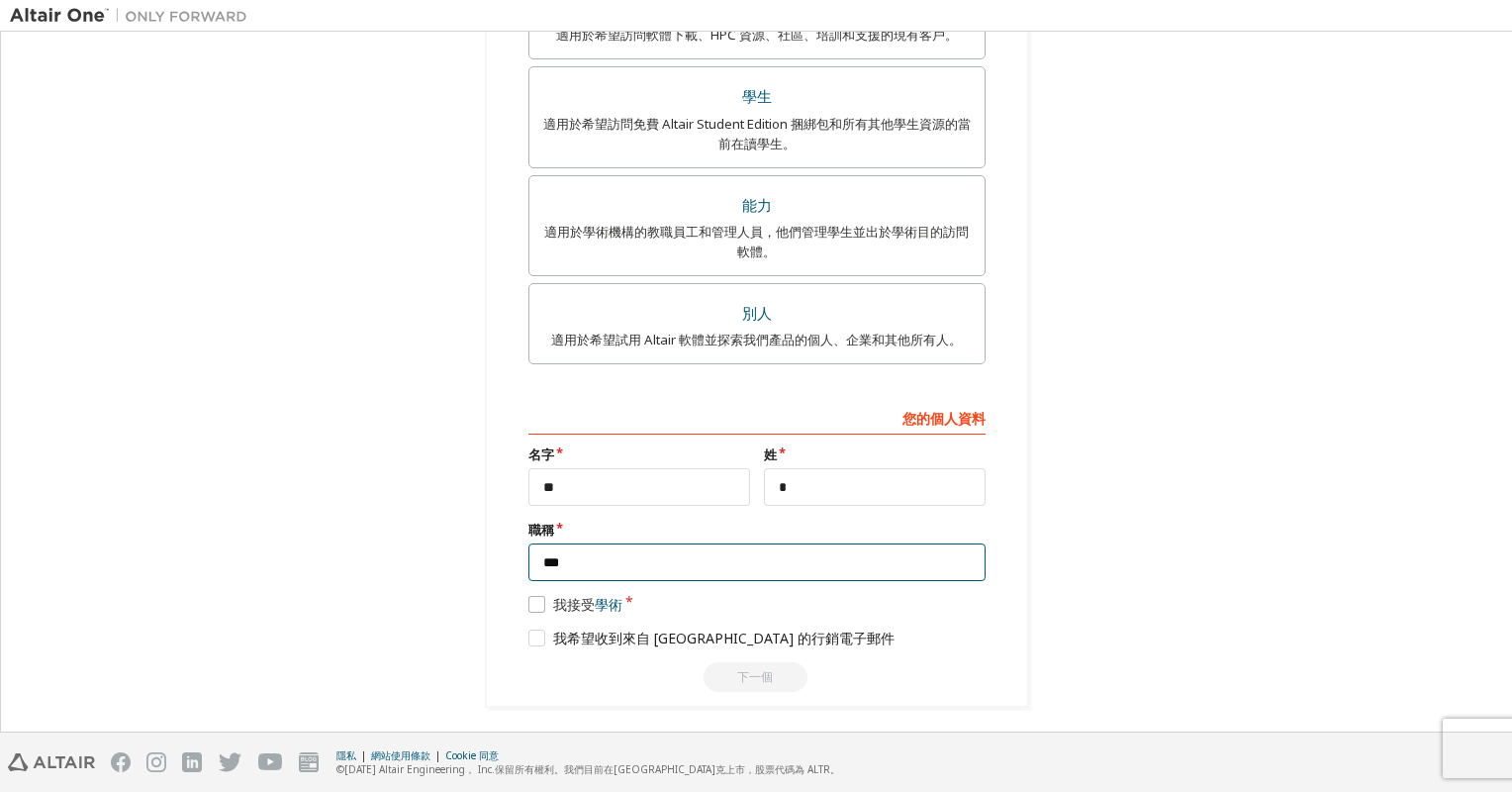 type on "***" 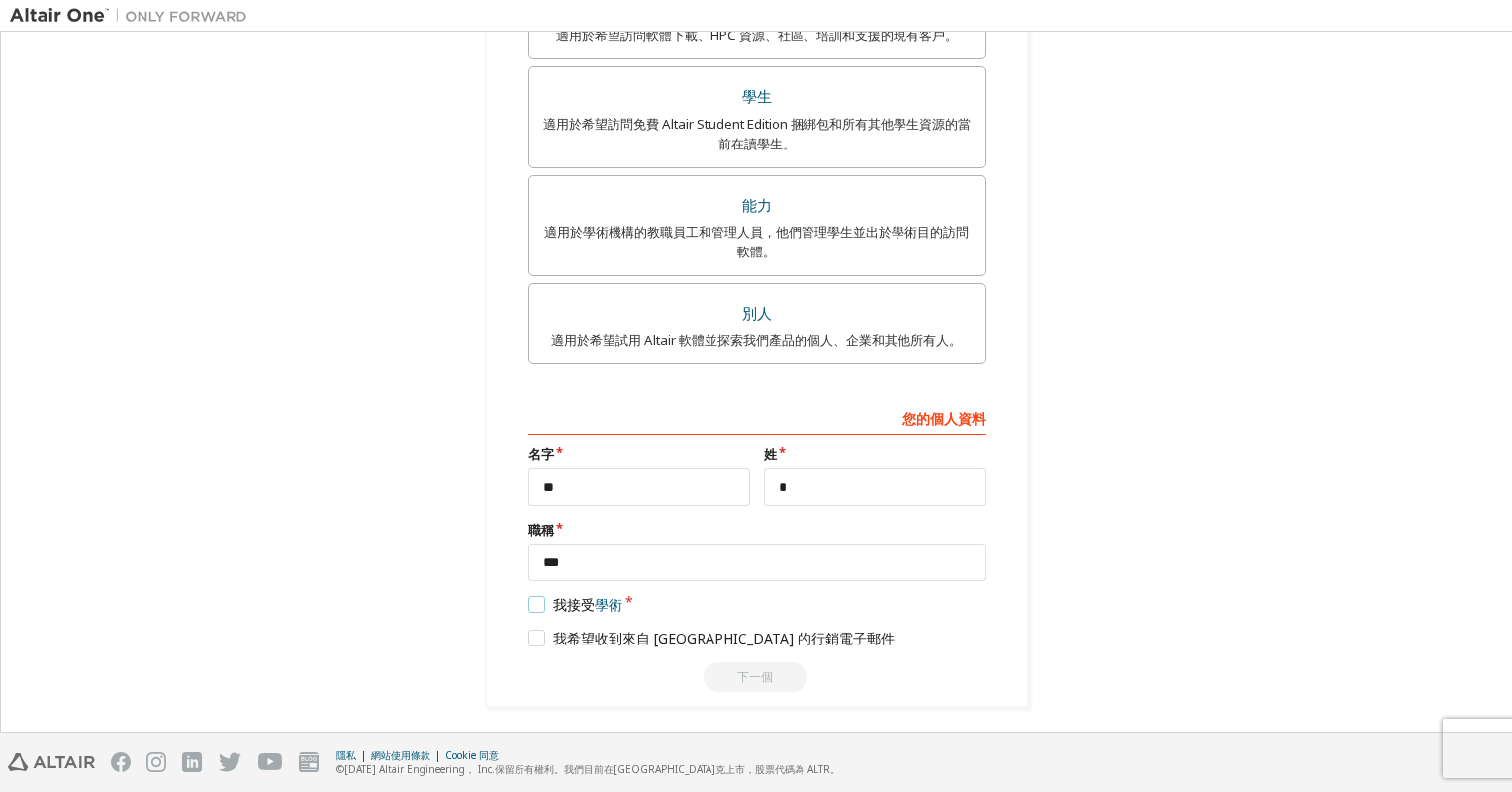 click on "我接受 學術" at bounding box center [576, 604] 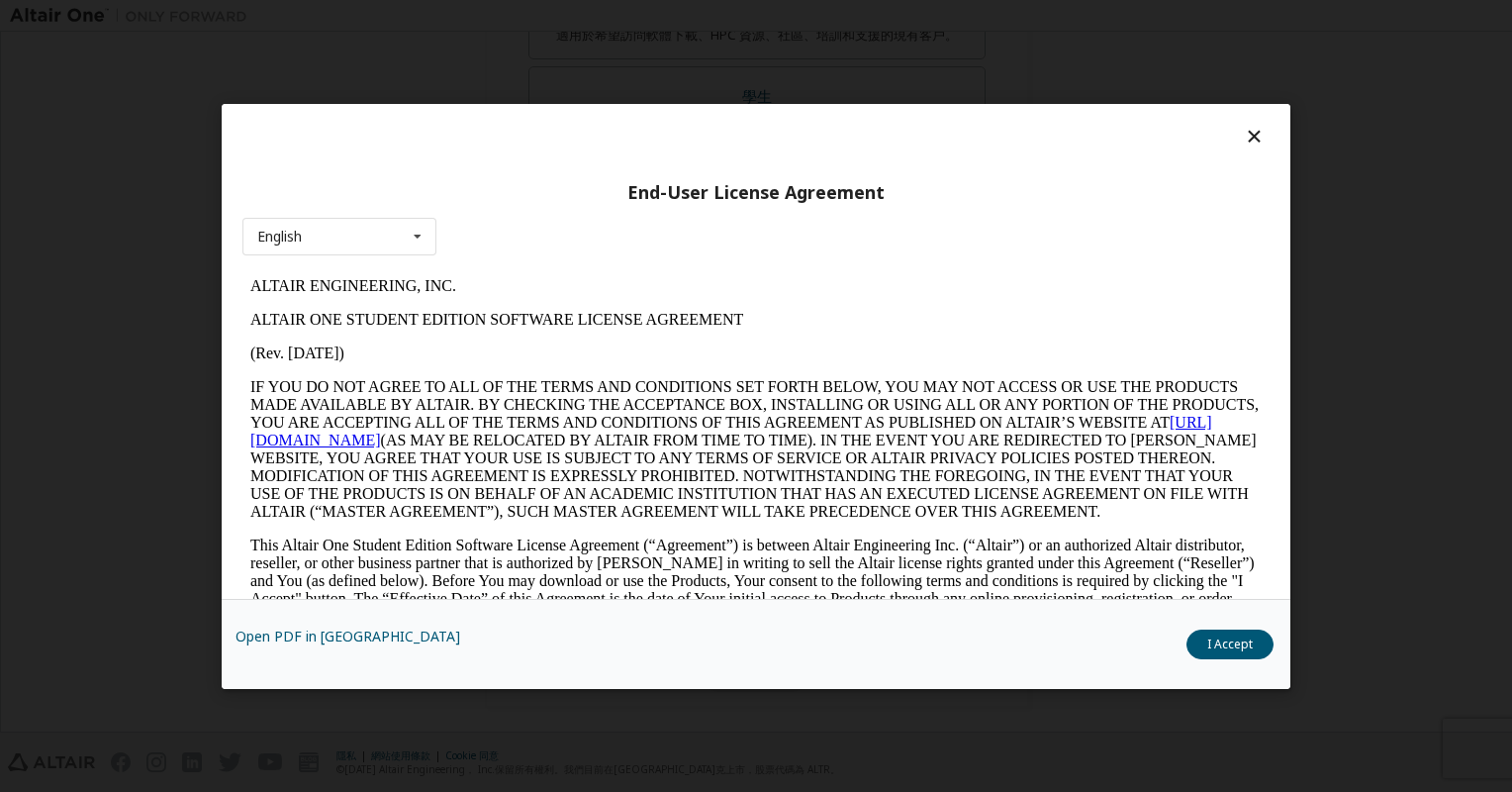 scroll, scrollTop: 0, scrollLeft: 0, axis: both 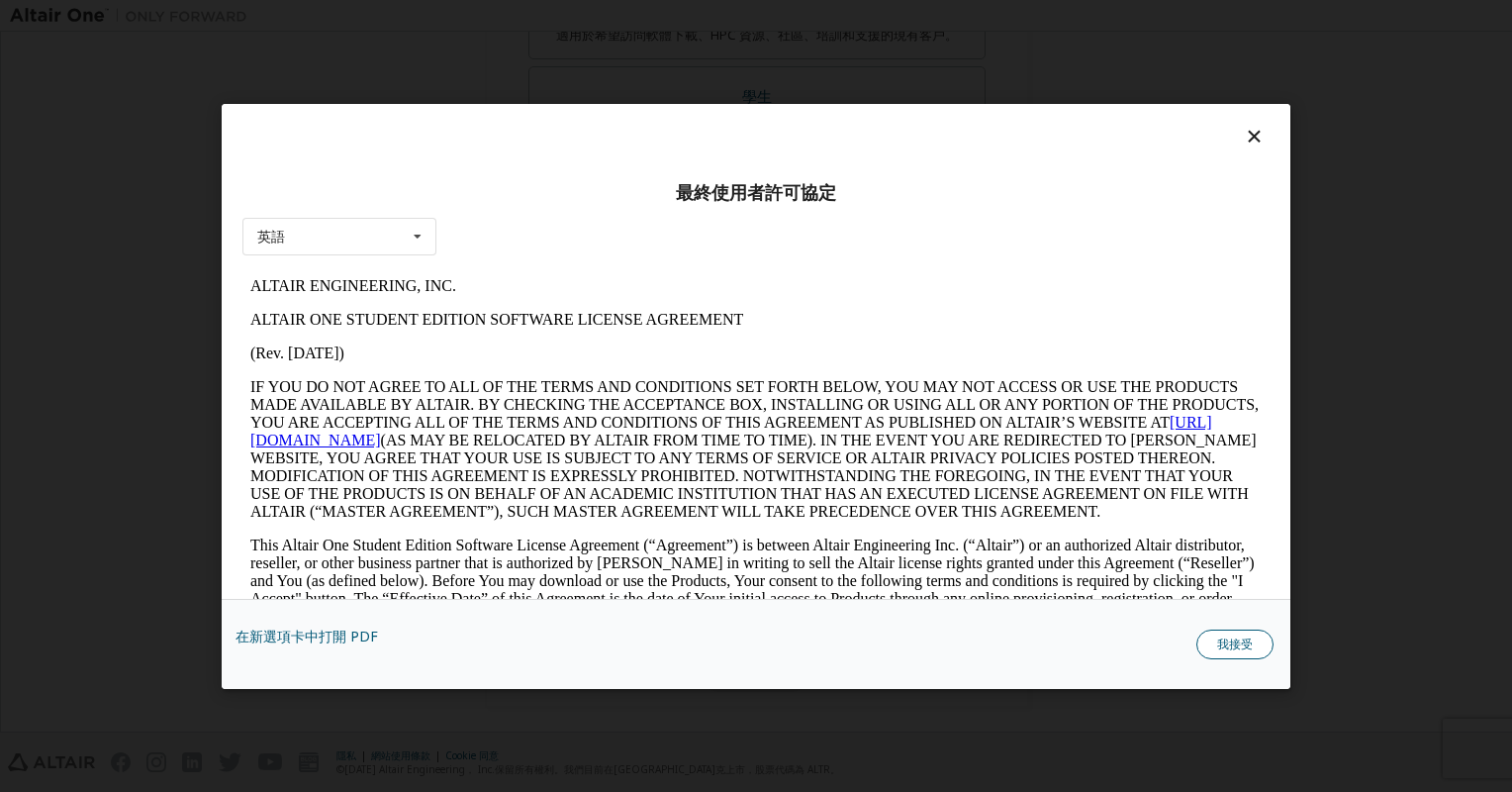 click on "我接受" at bounding box center [1235, 644] 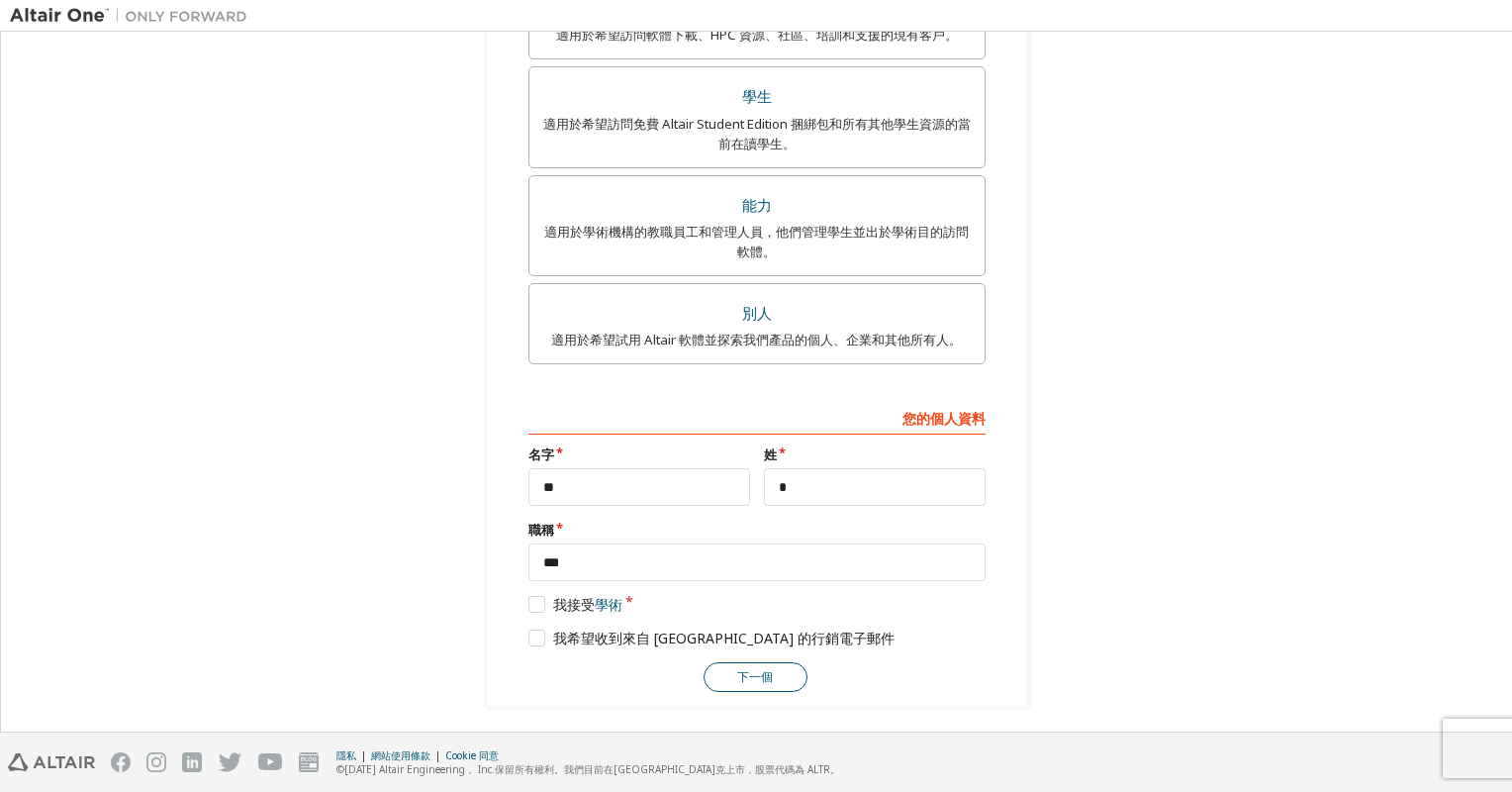 click on "下一個" at bounding box center (755, 677) 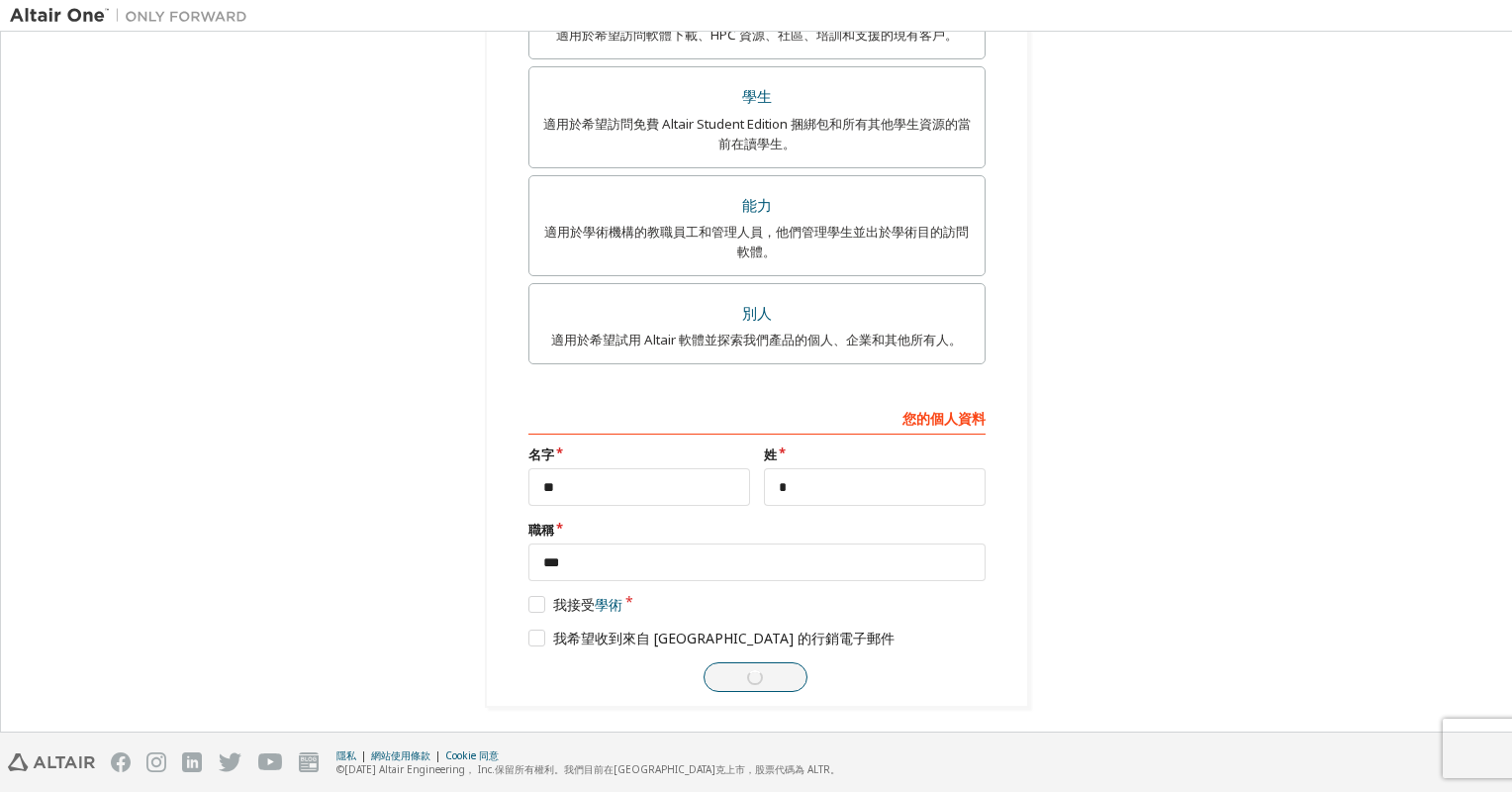 scroll, scrollTop: 0, scrollLeft: 0, axis: both 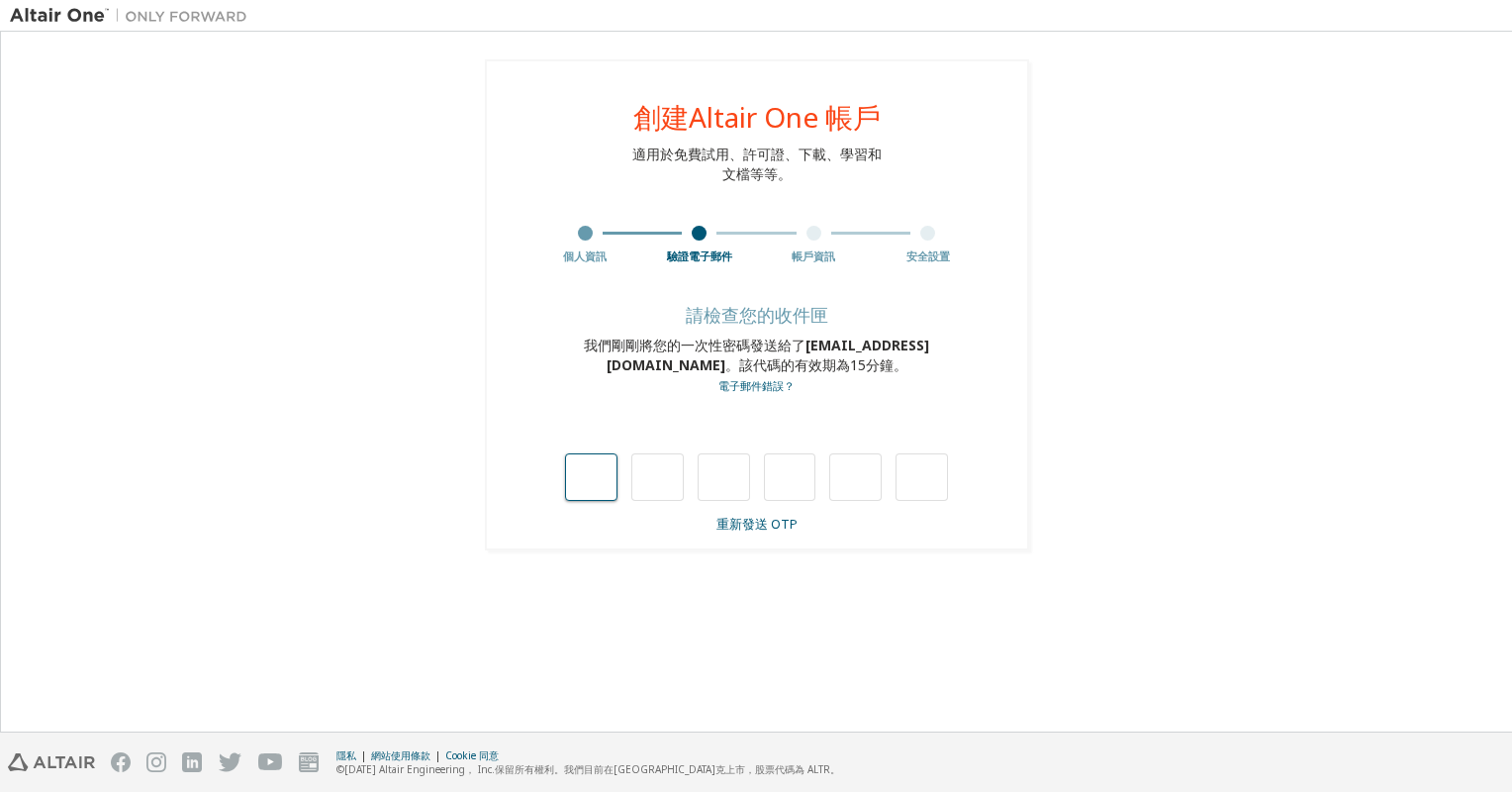 type on "*" 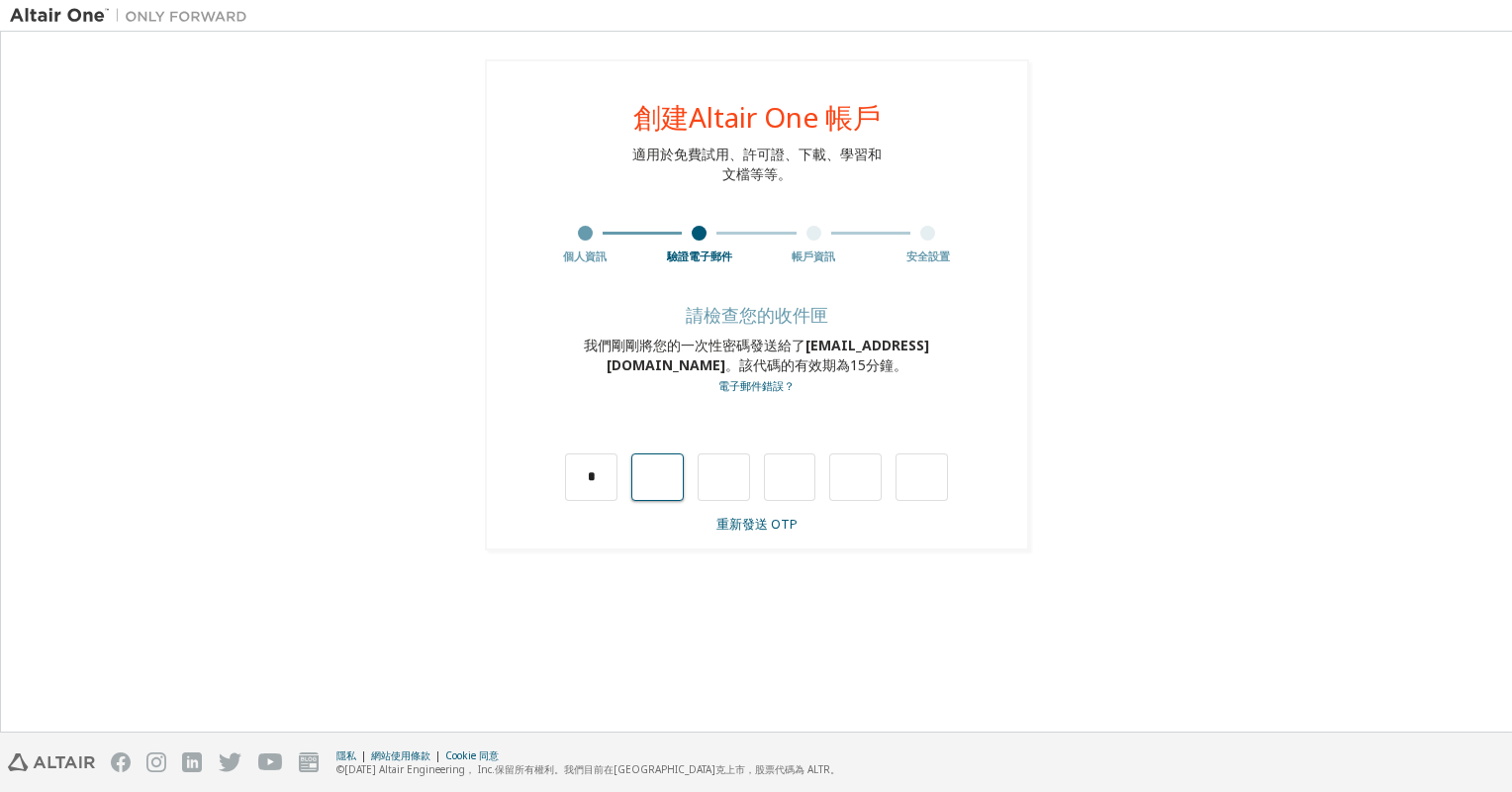 type on "*" 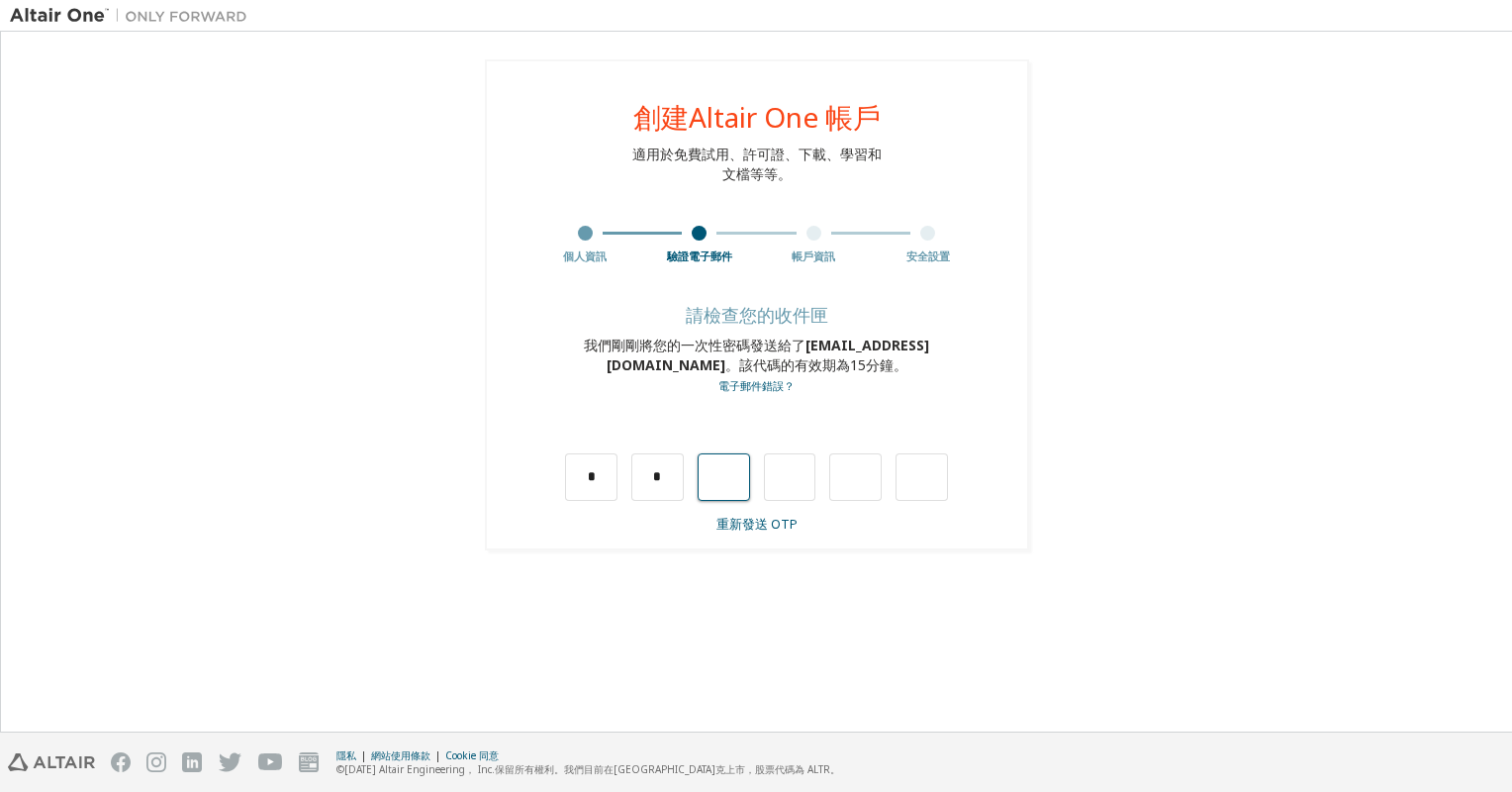 type on "*" 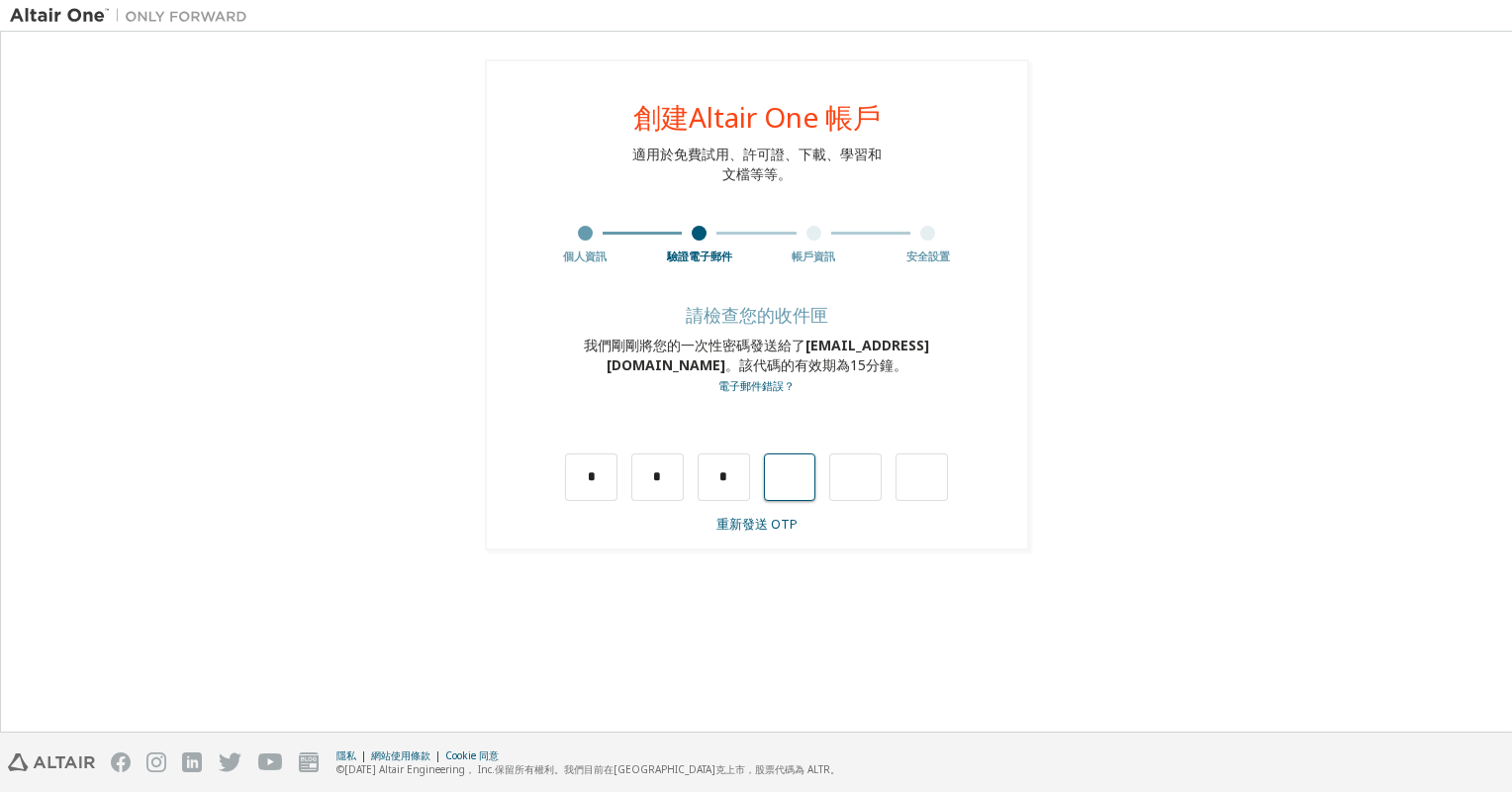 type on "*" 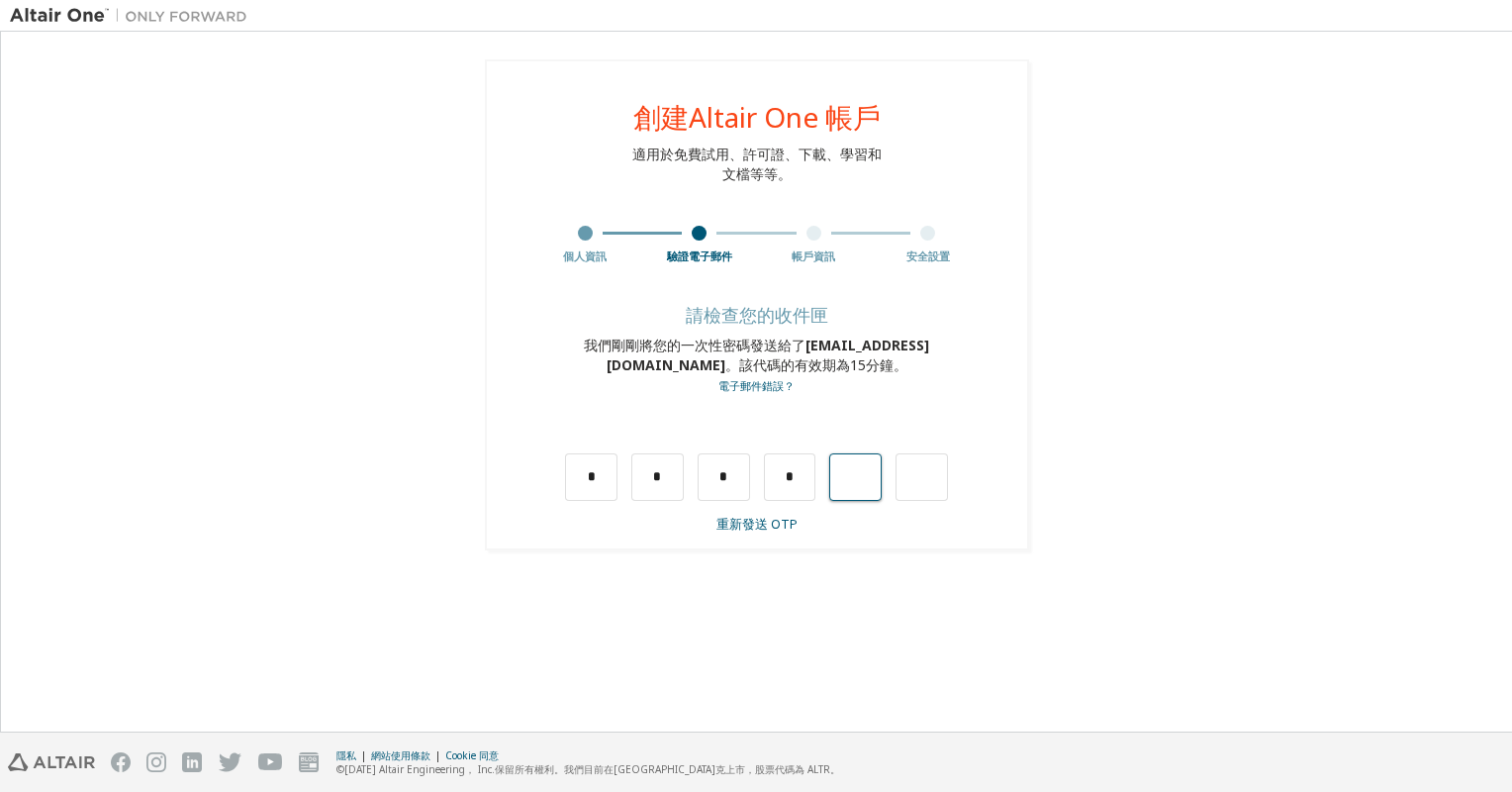 type on "*" 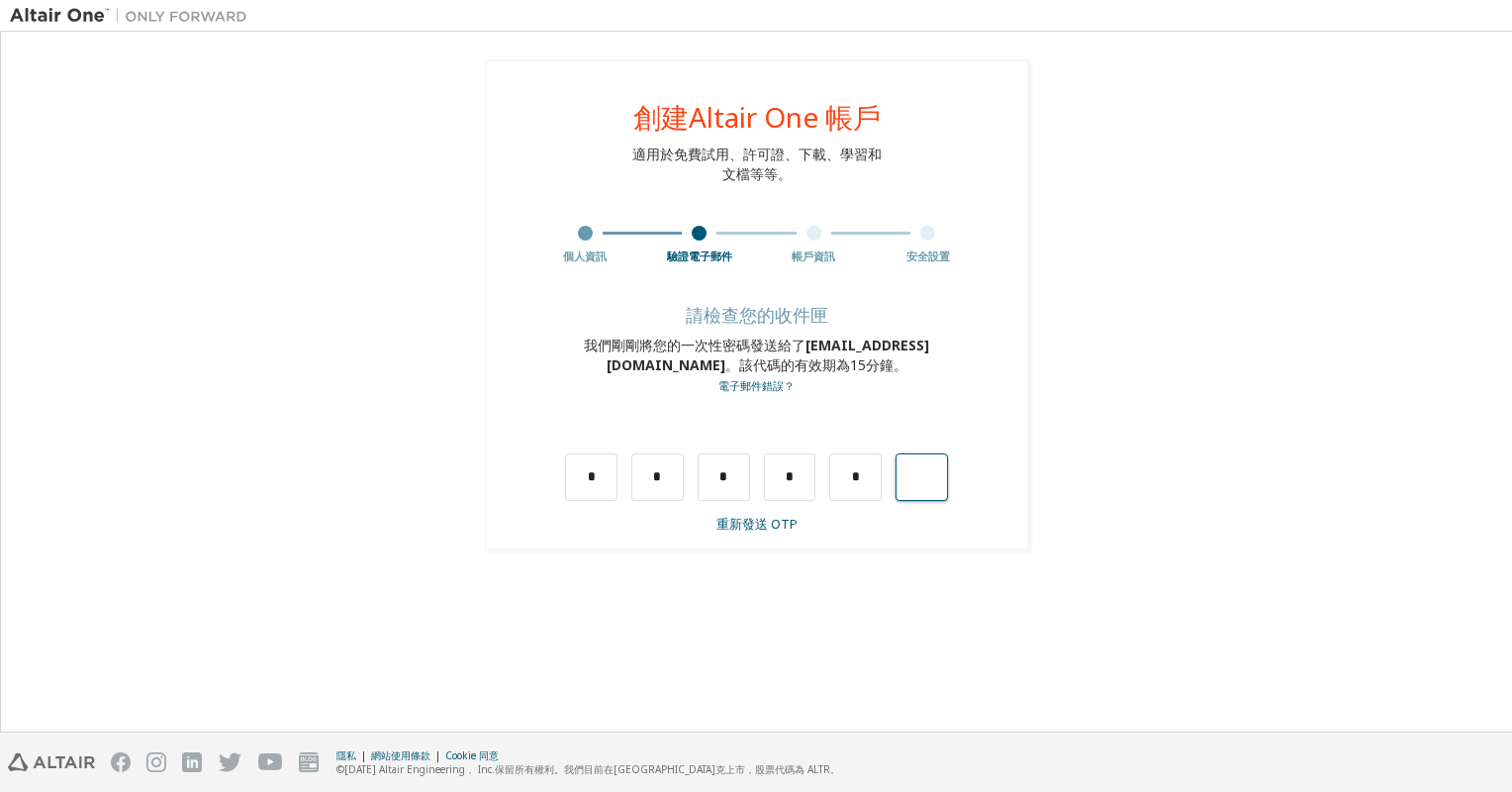 type on "*" 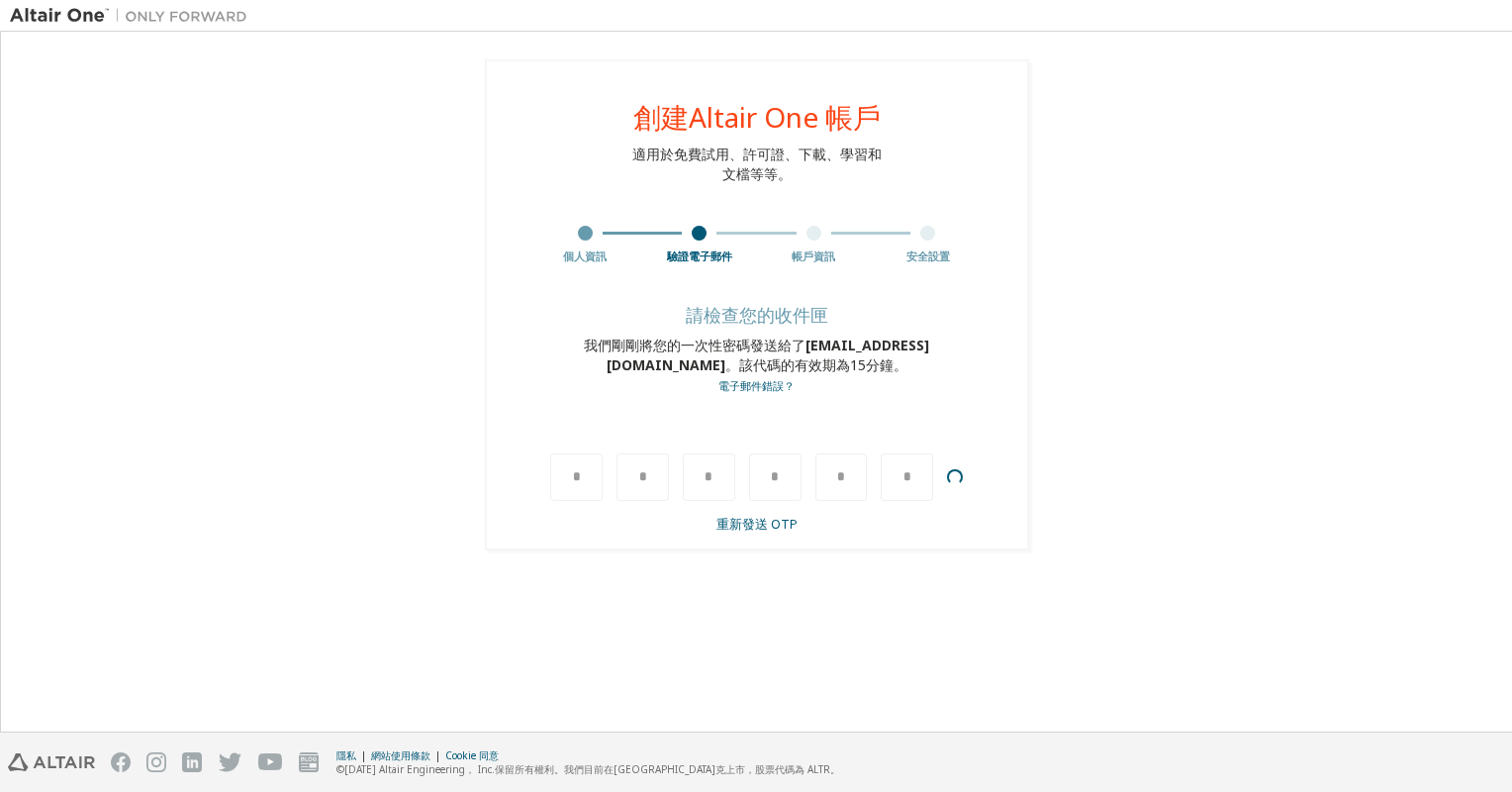 type 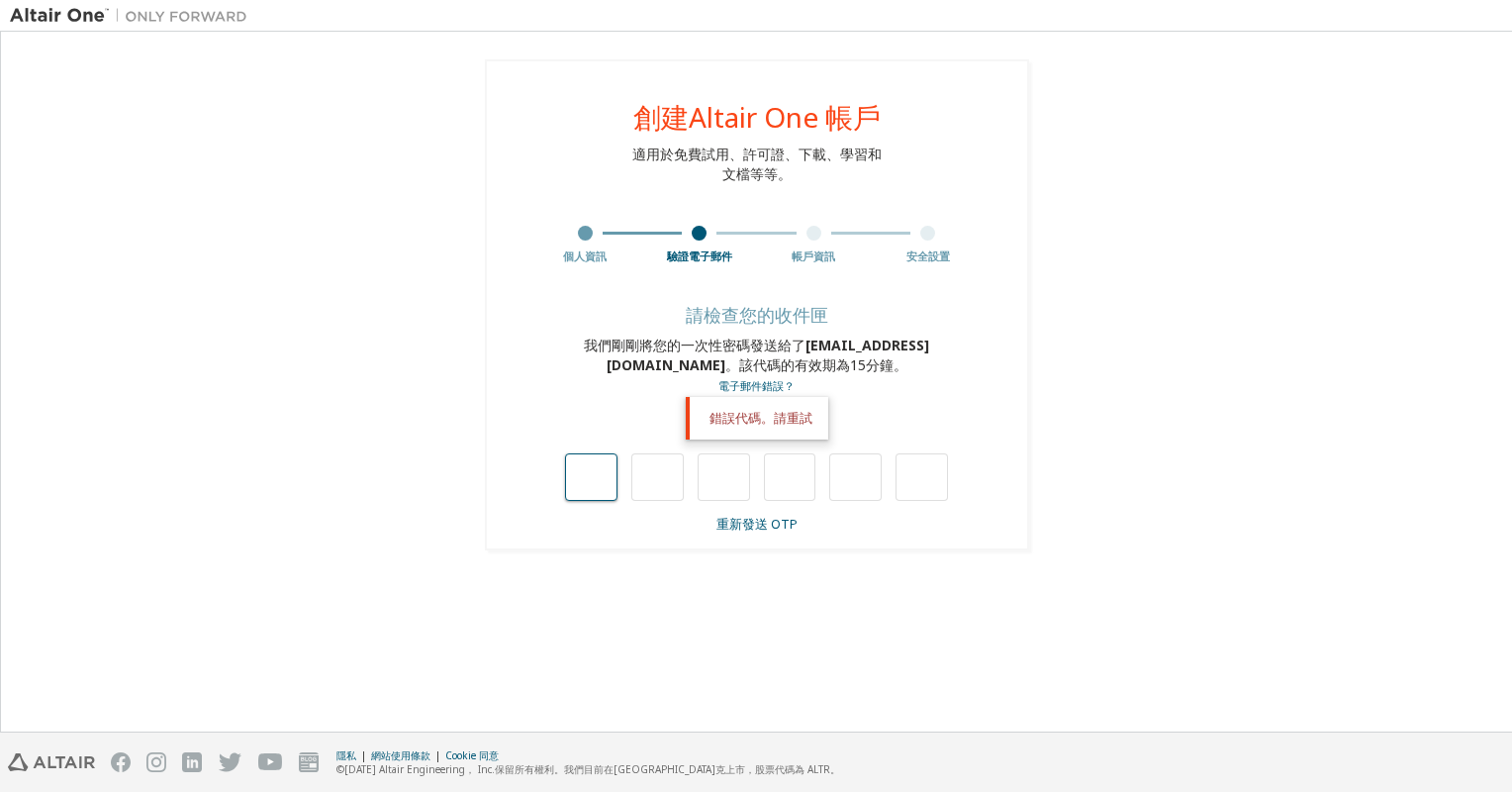 click at bounding box center [591, 477] 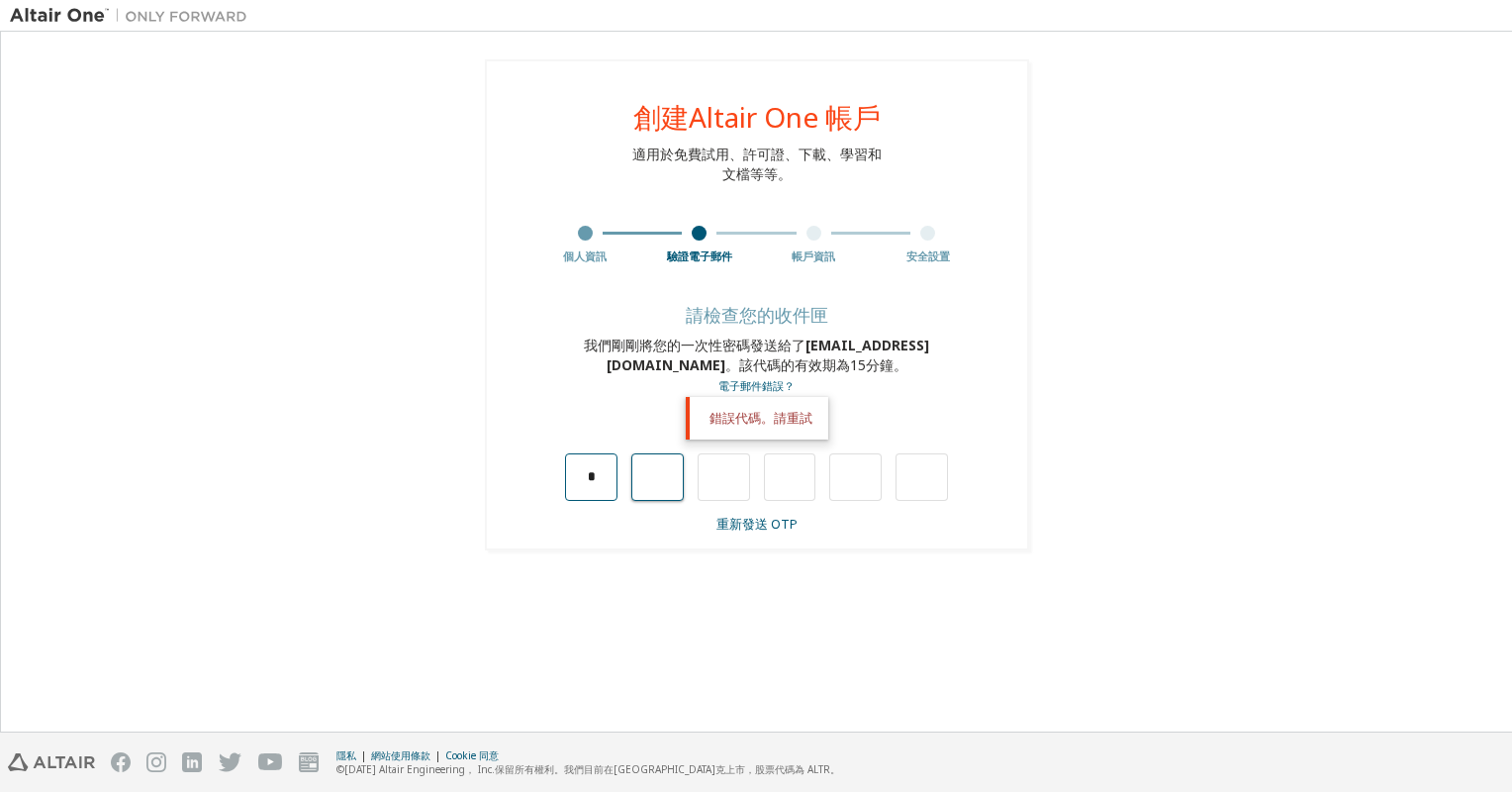 type on "*" 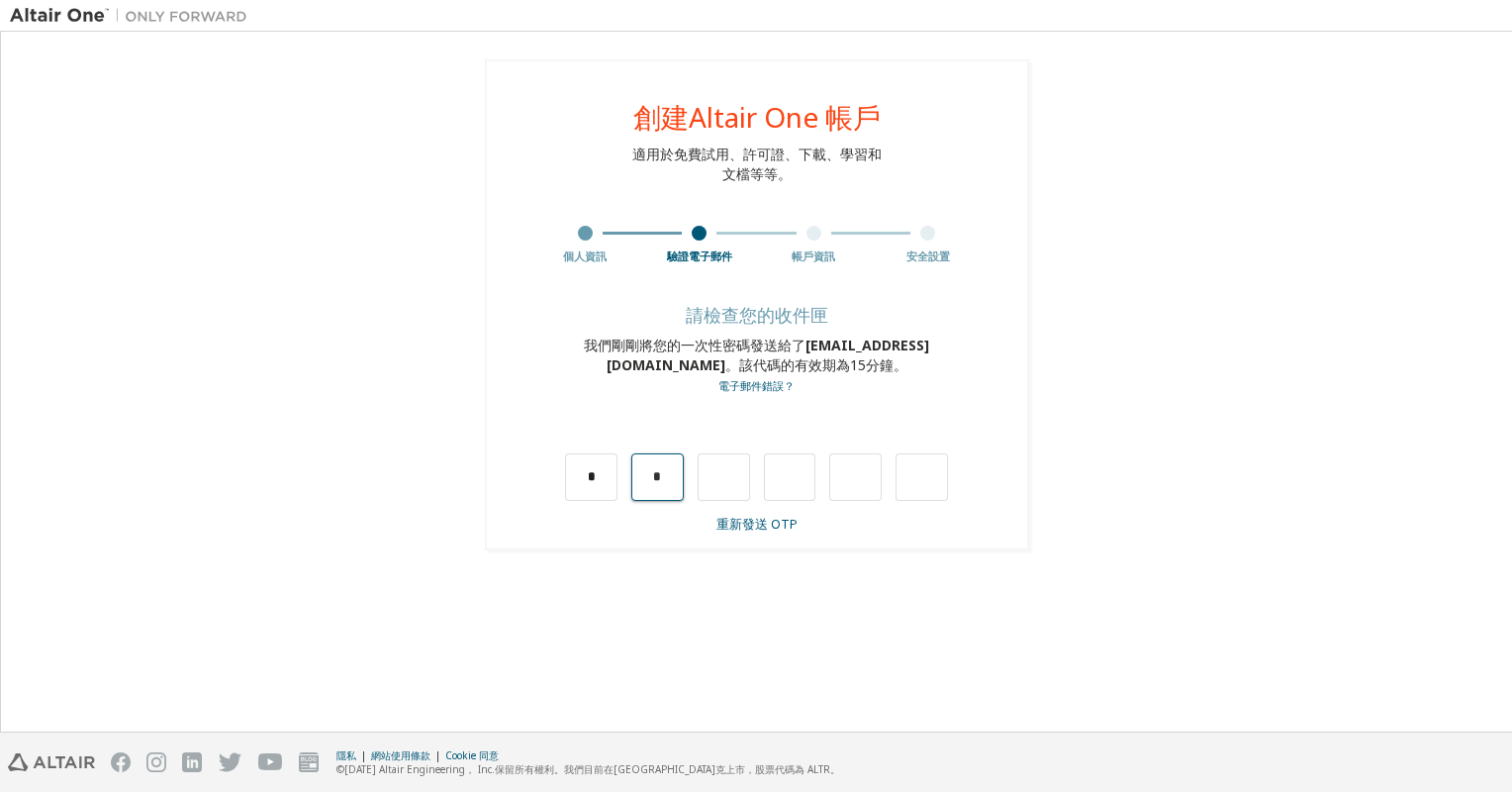 click on "*" at bounding box center (657, 477) 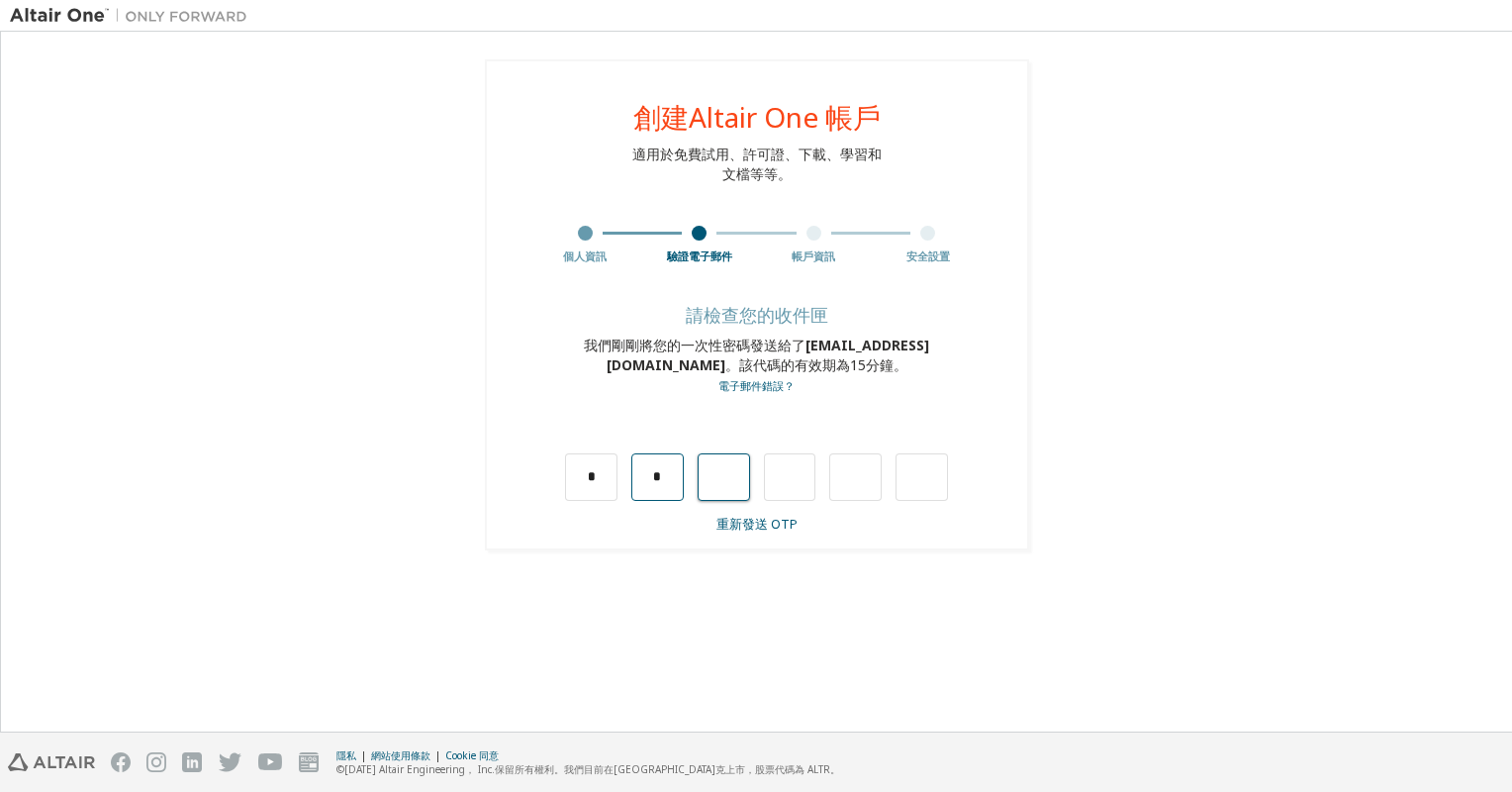 type on "*" 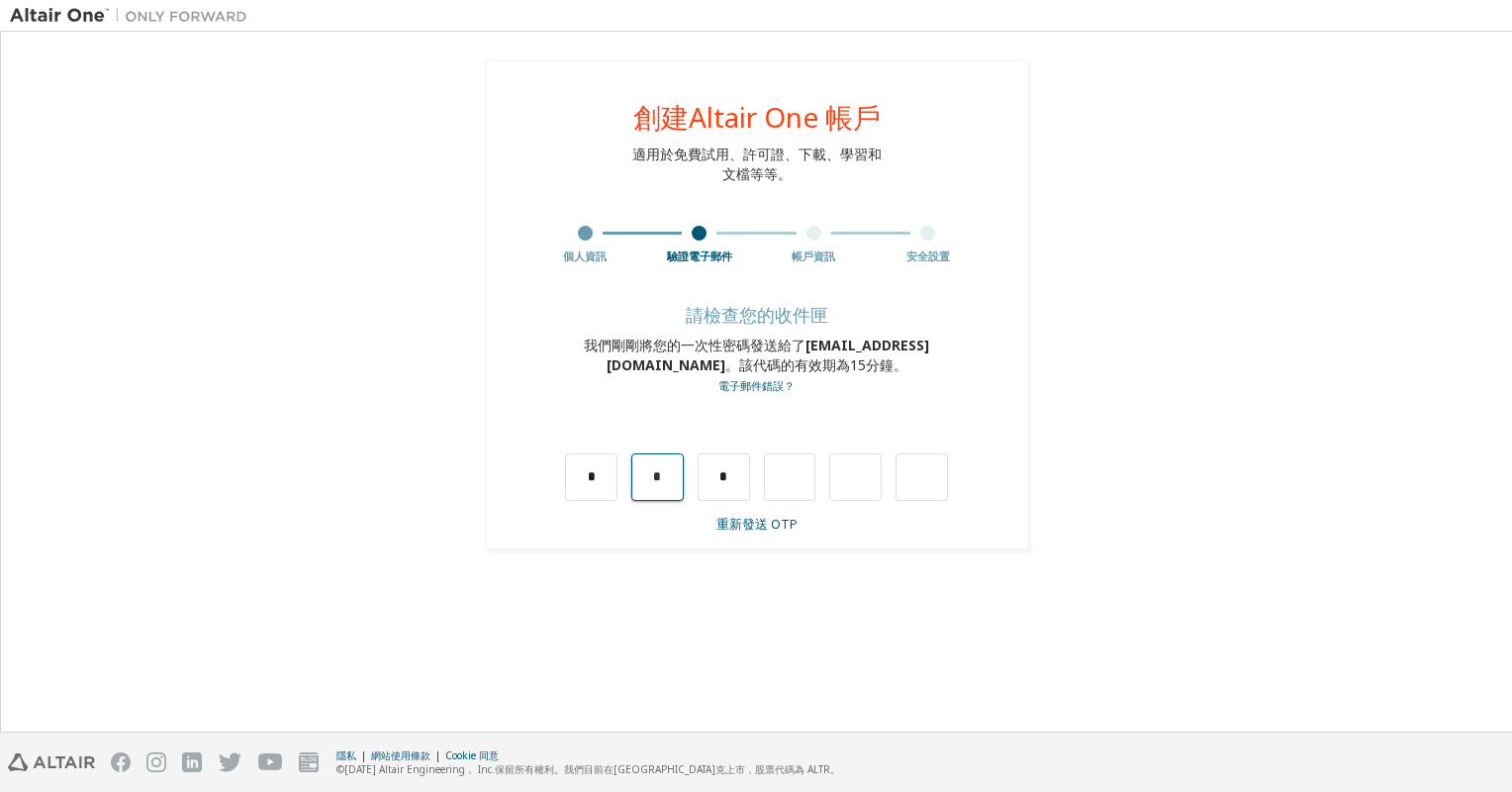 click on "*" at bounding box center (657, 477) 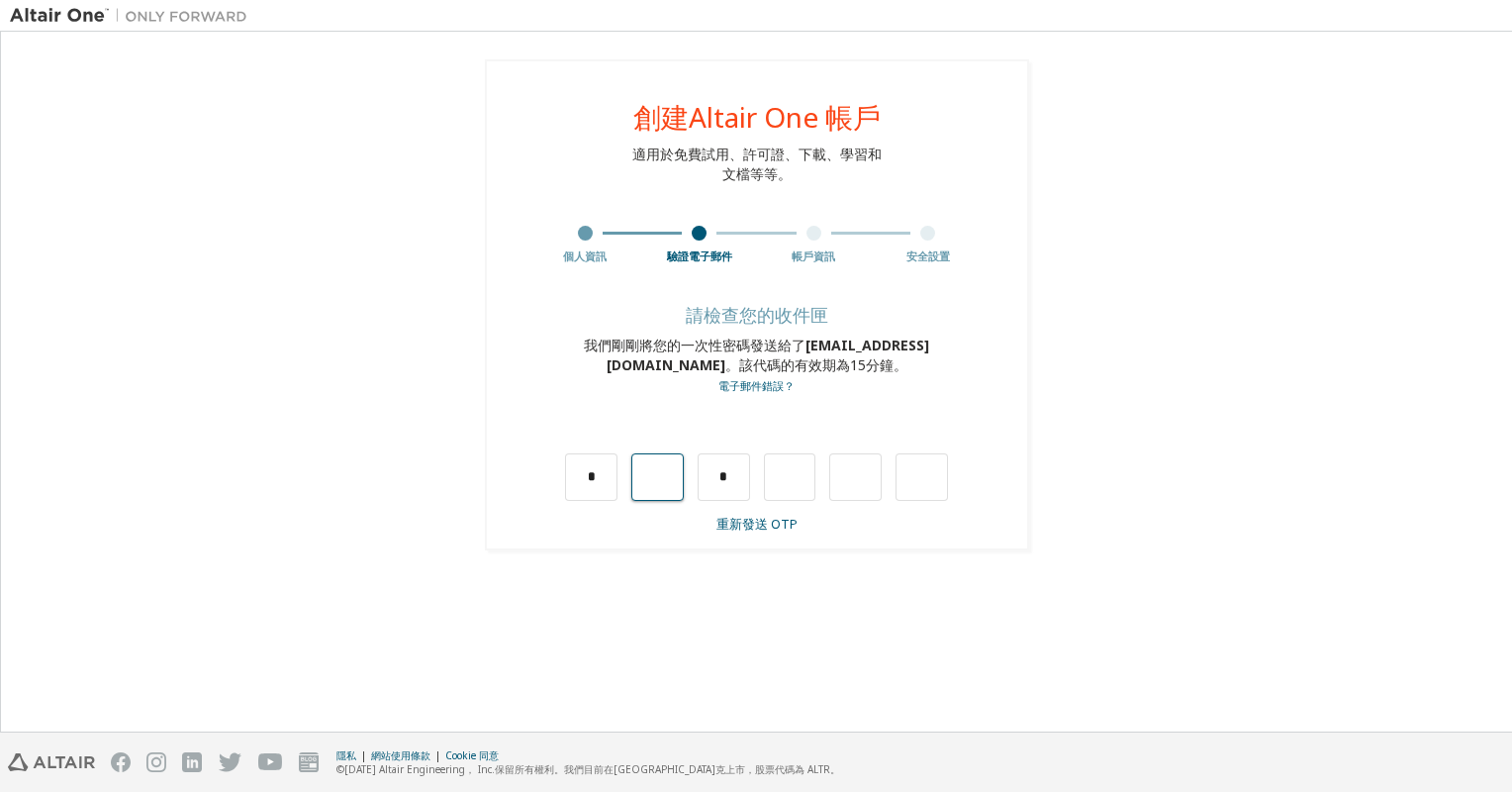 click at bounding box center (657, 477) 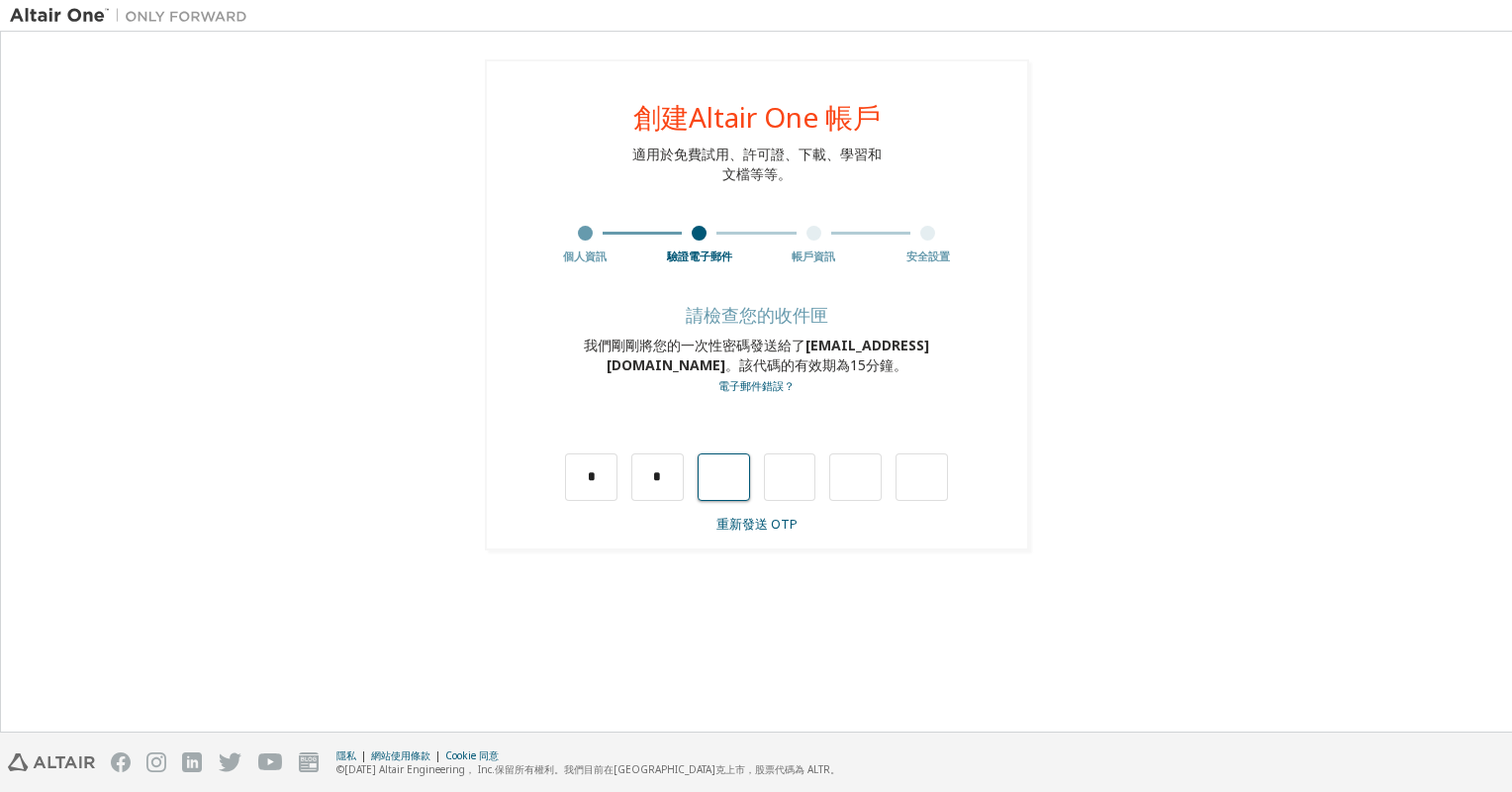click at bounding box center (723, 477) 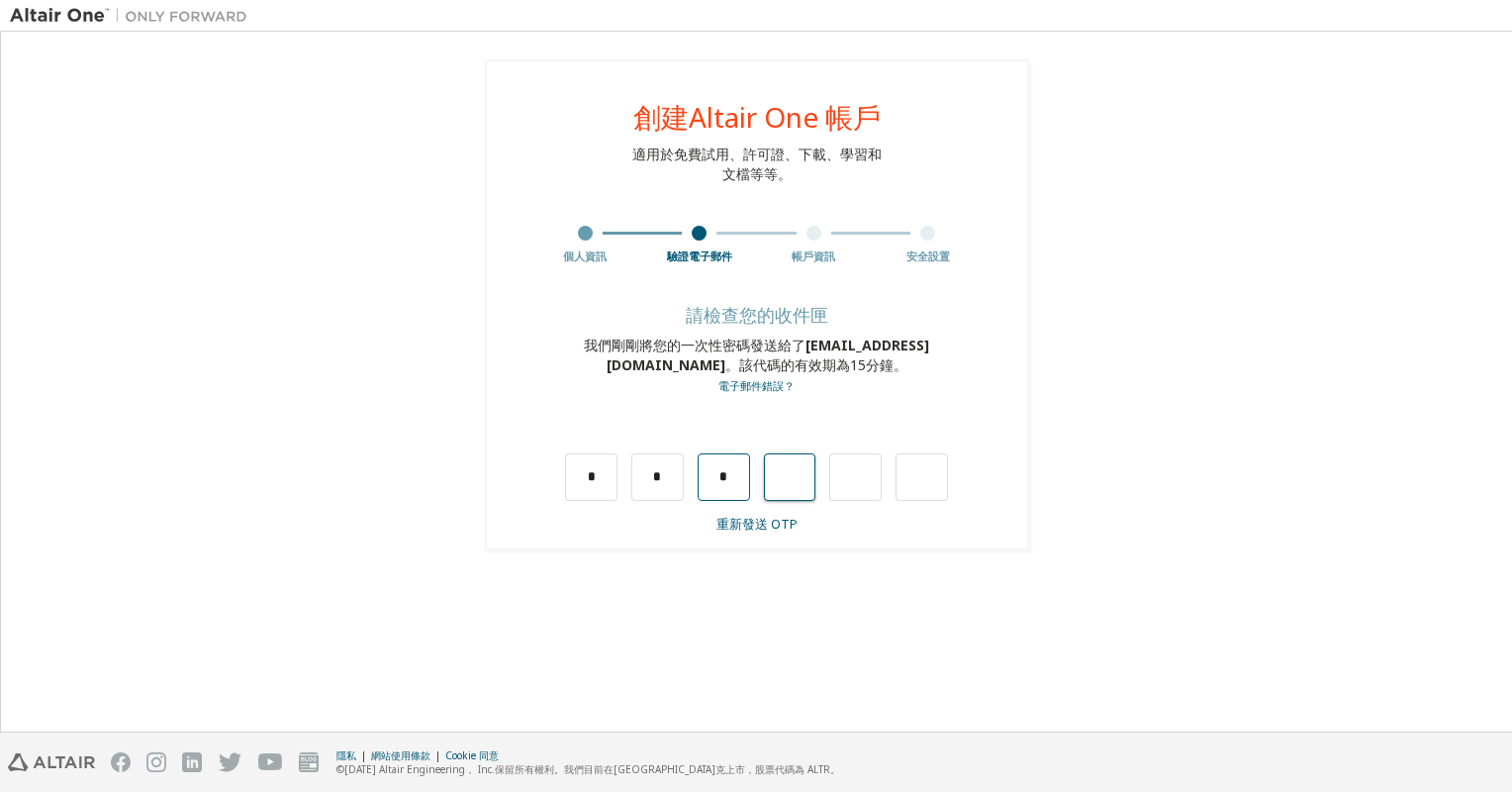 type on "*" 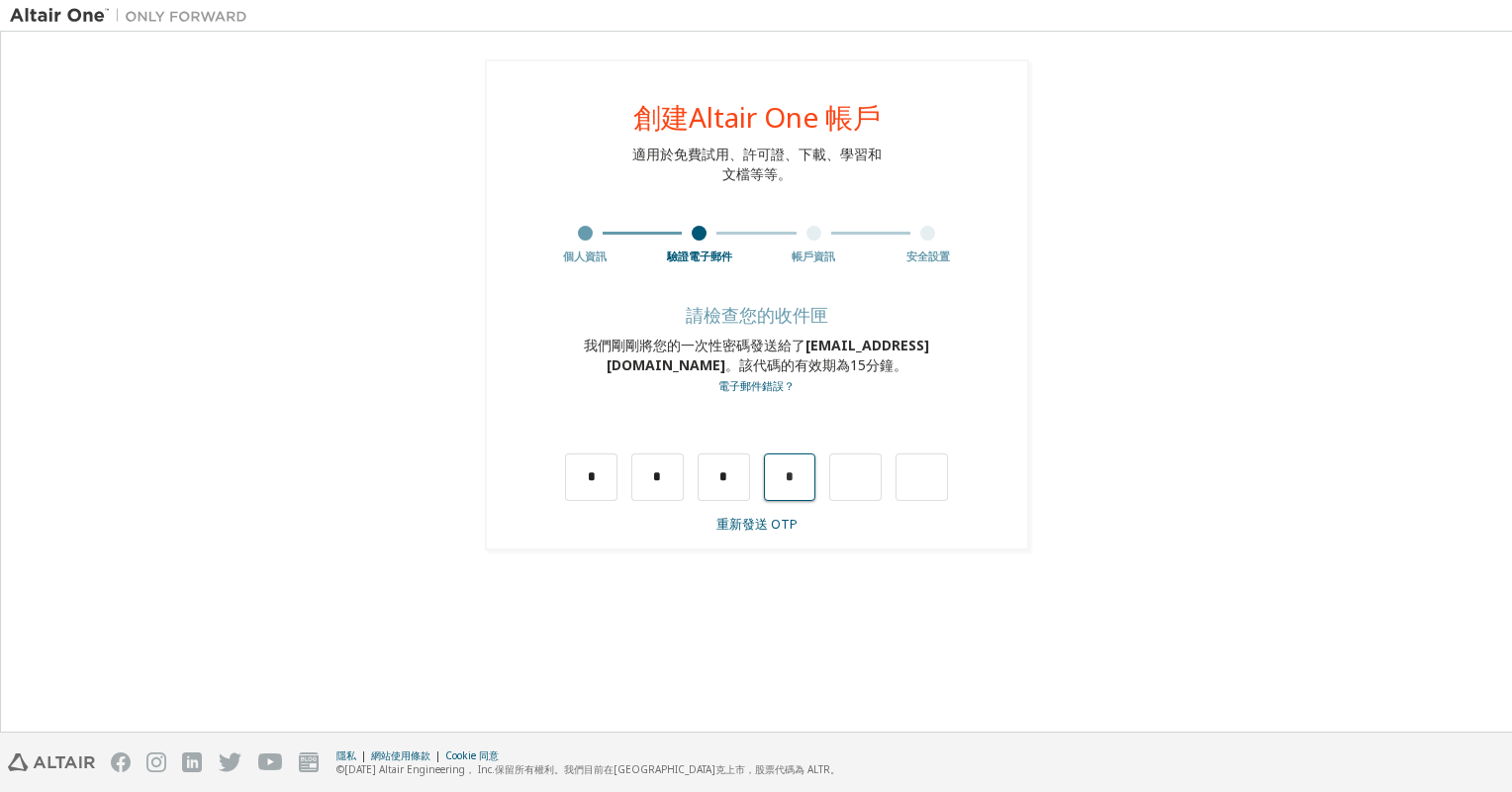 click on "*" at bounding box center (790, 477) 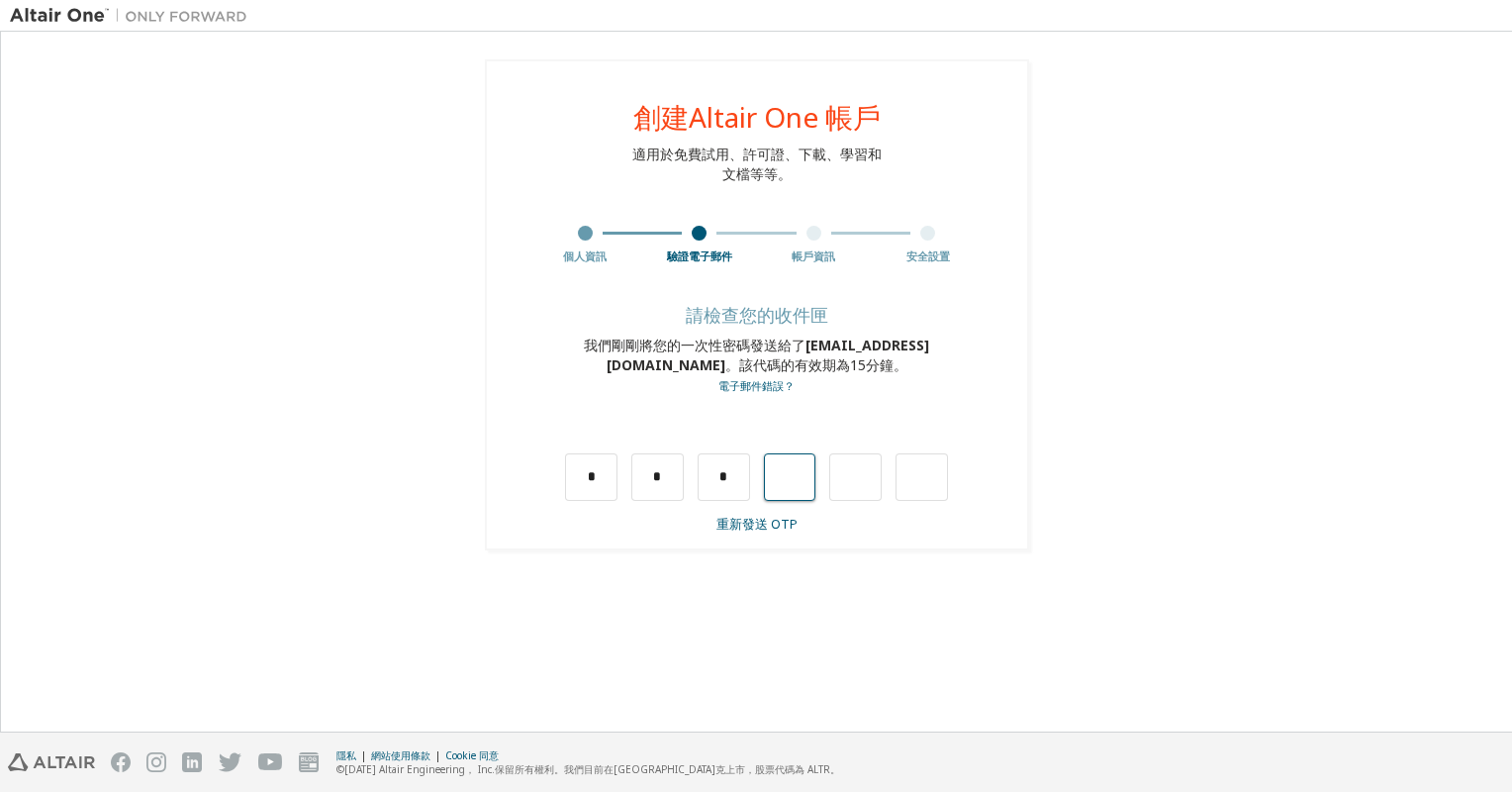 click at bounding box center [790, 477] 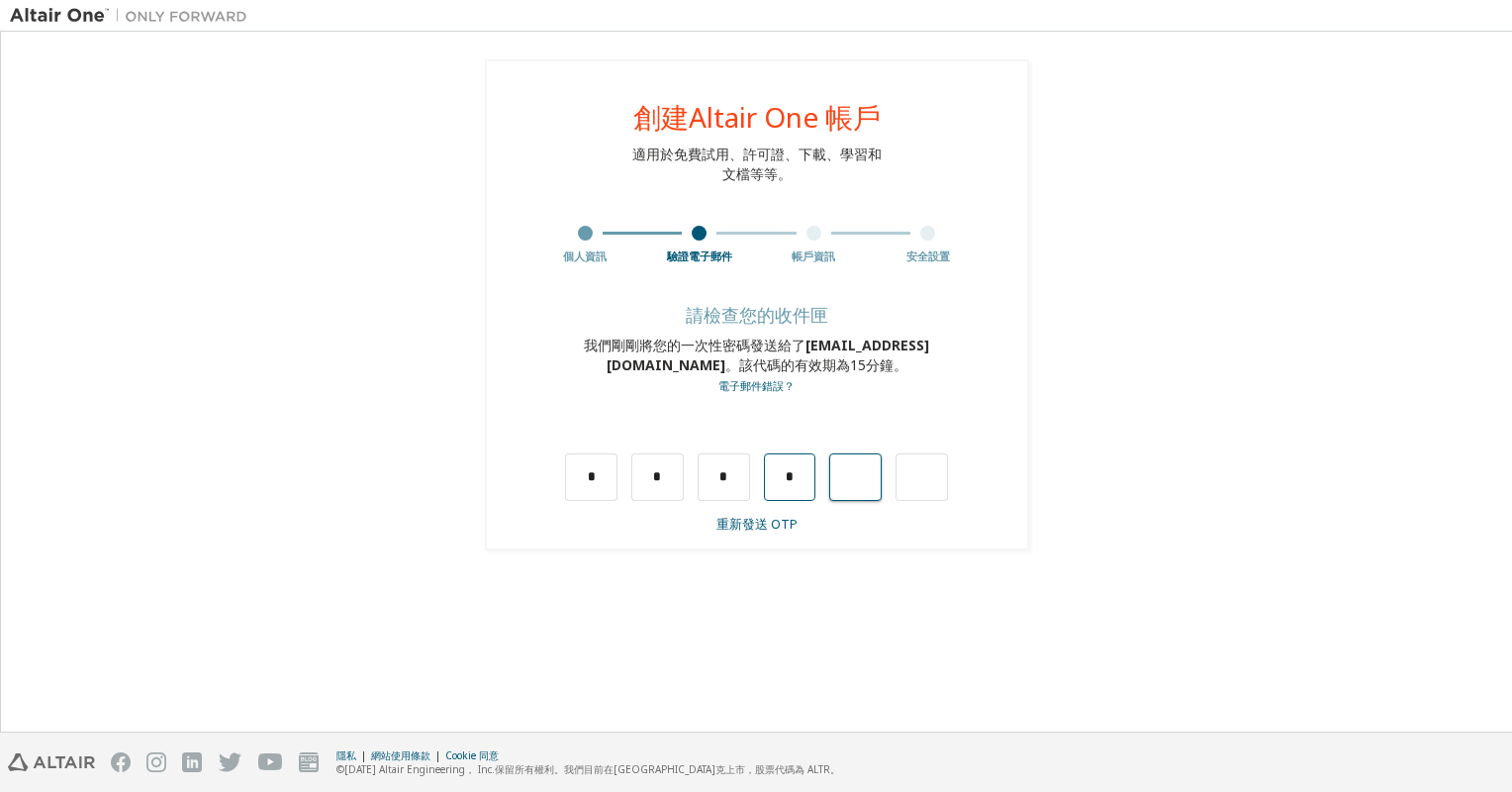 type on "*" 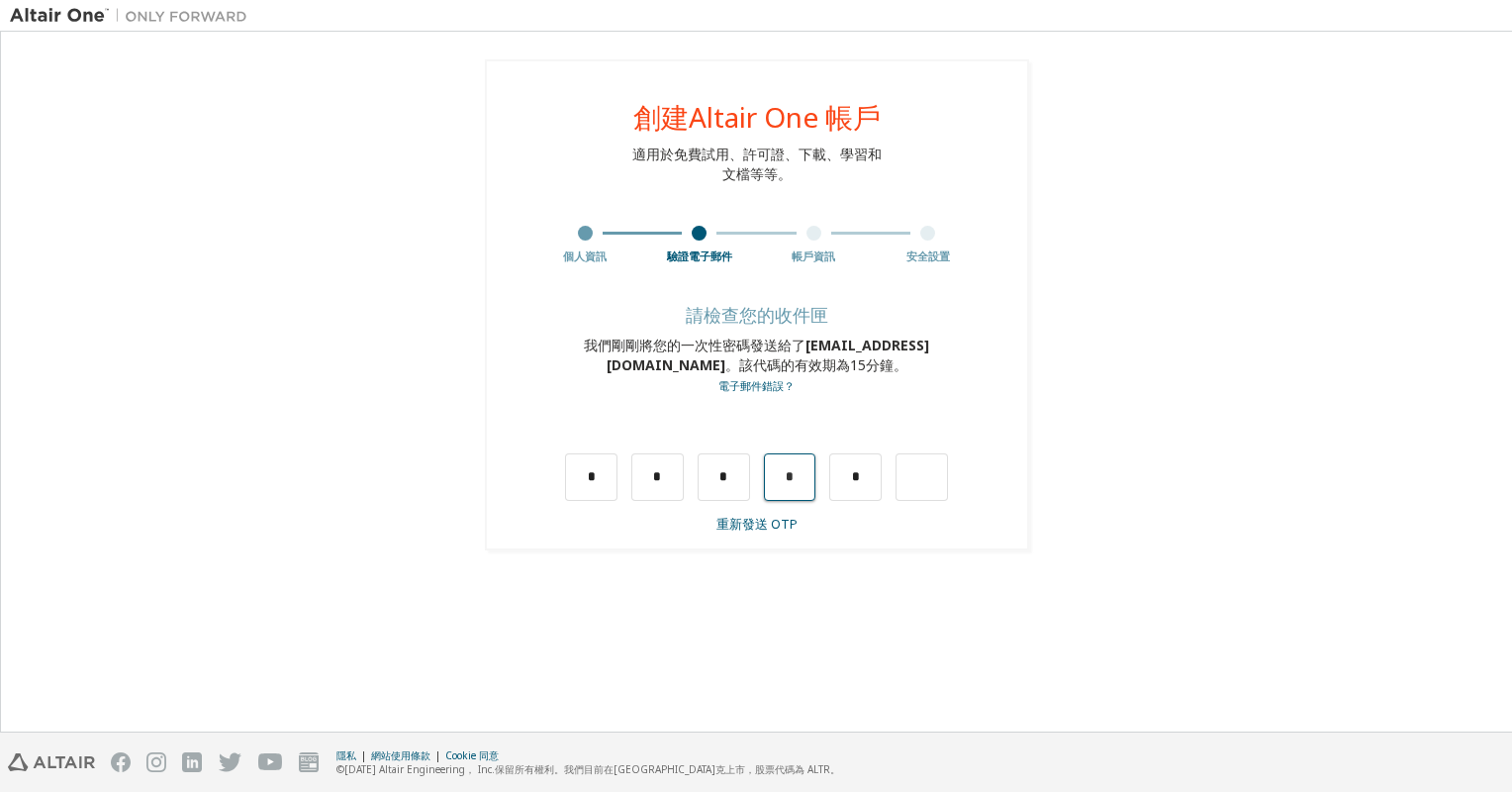 click on "*" at bounding box center [790, 477] 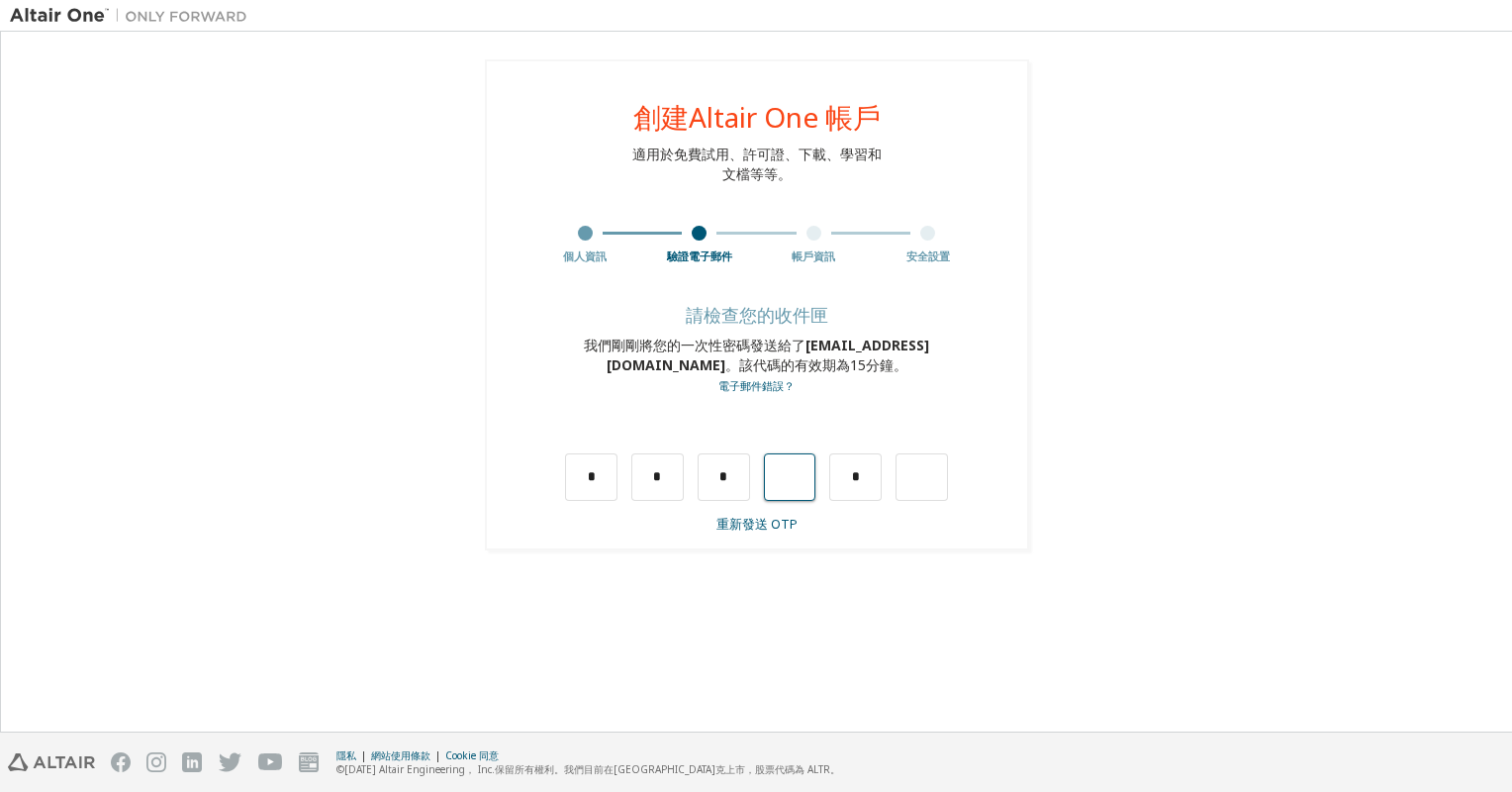 click at bounding box center [790, 477] 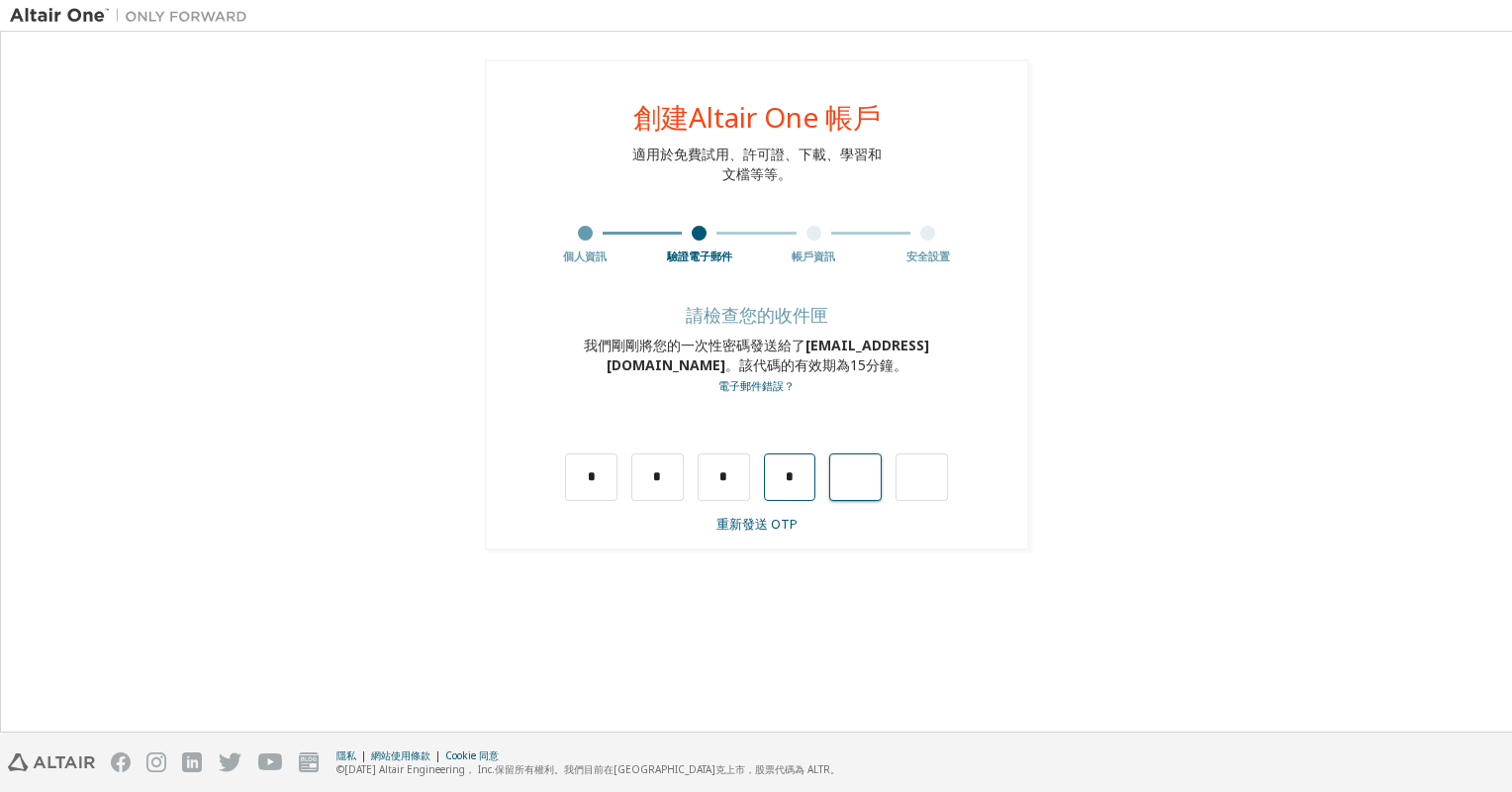 type on "*" 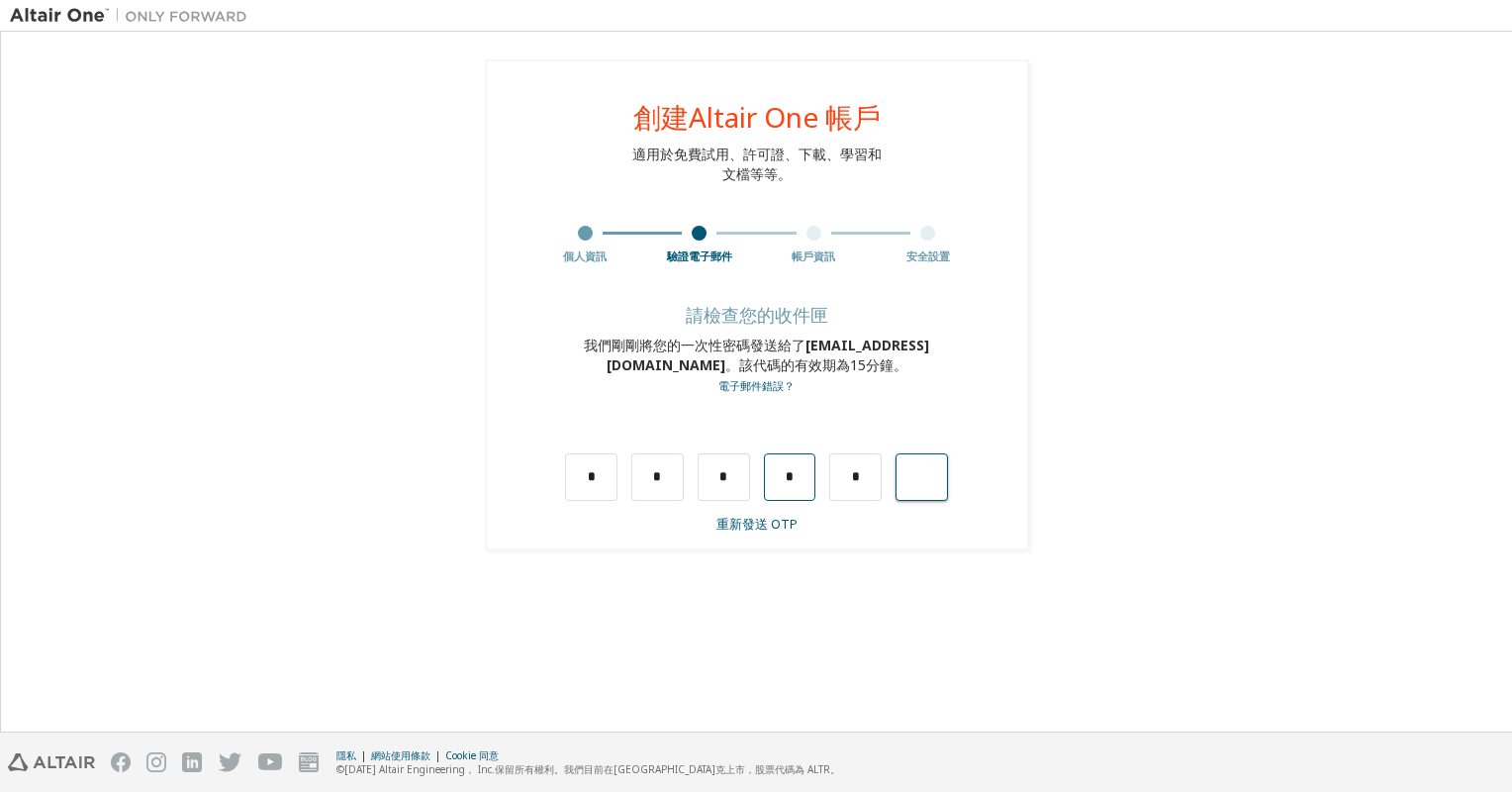 type on "*" 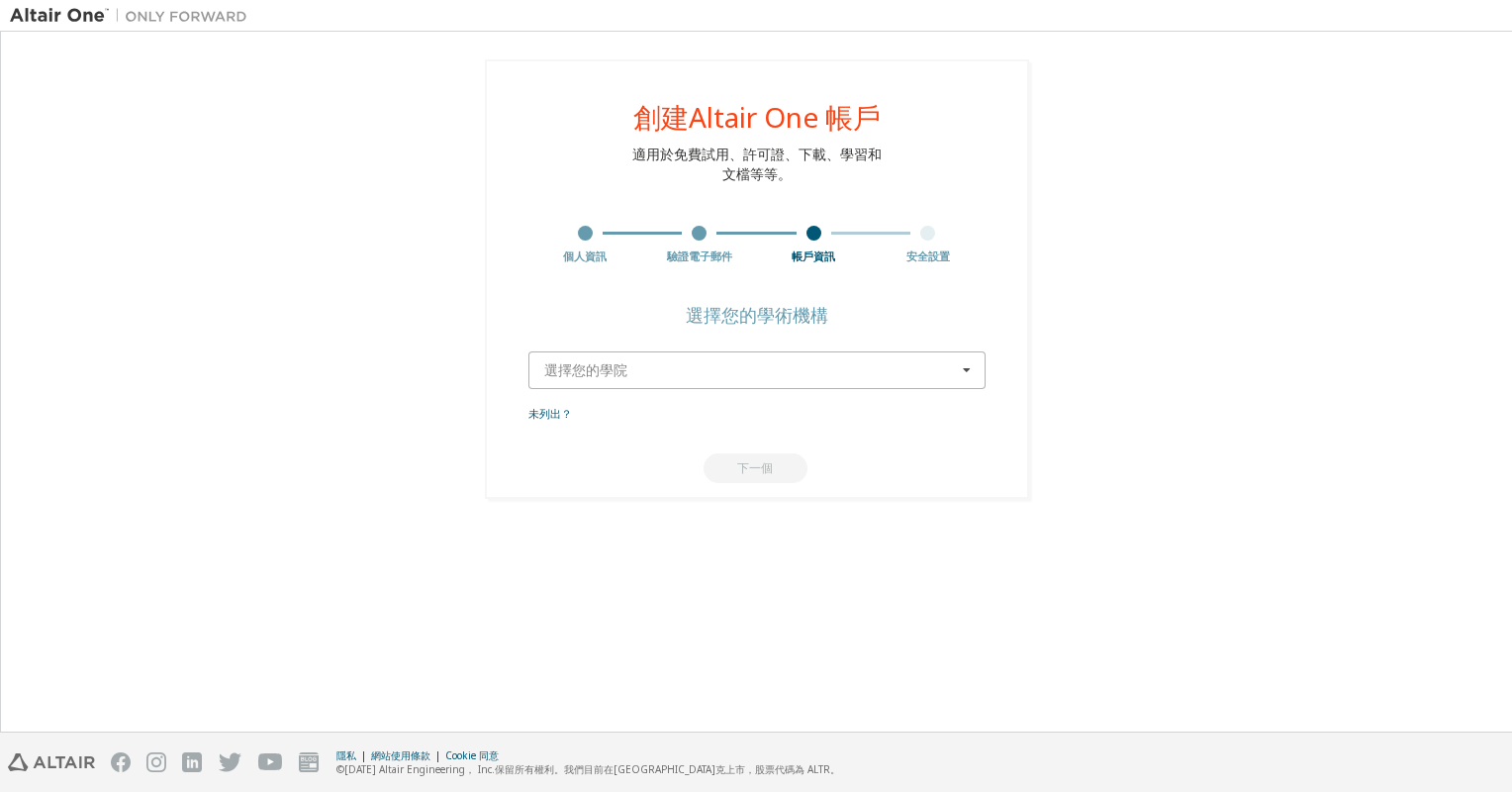 click at bounding box center [758, 370] 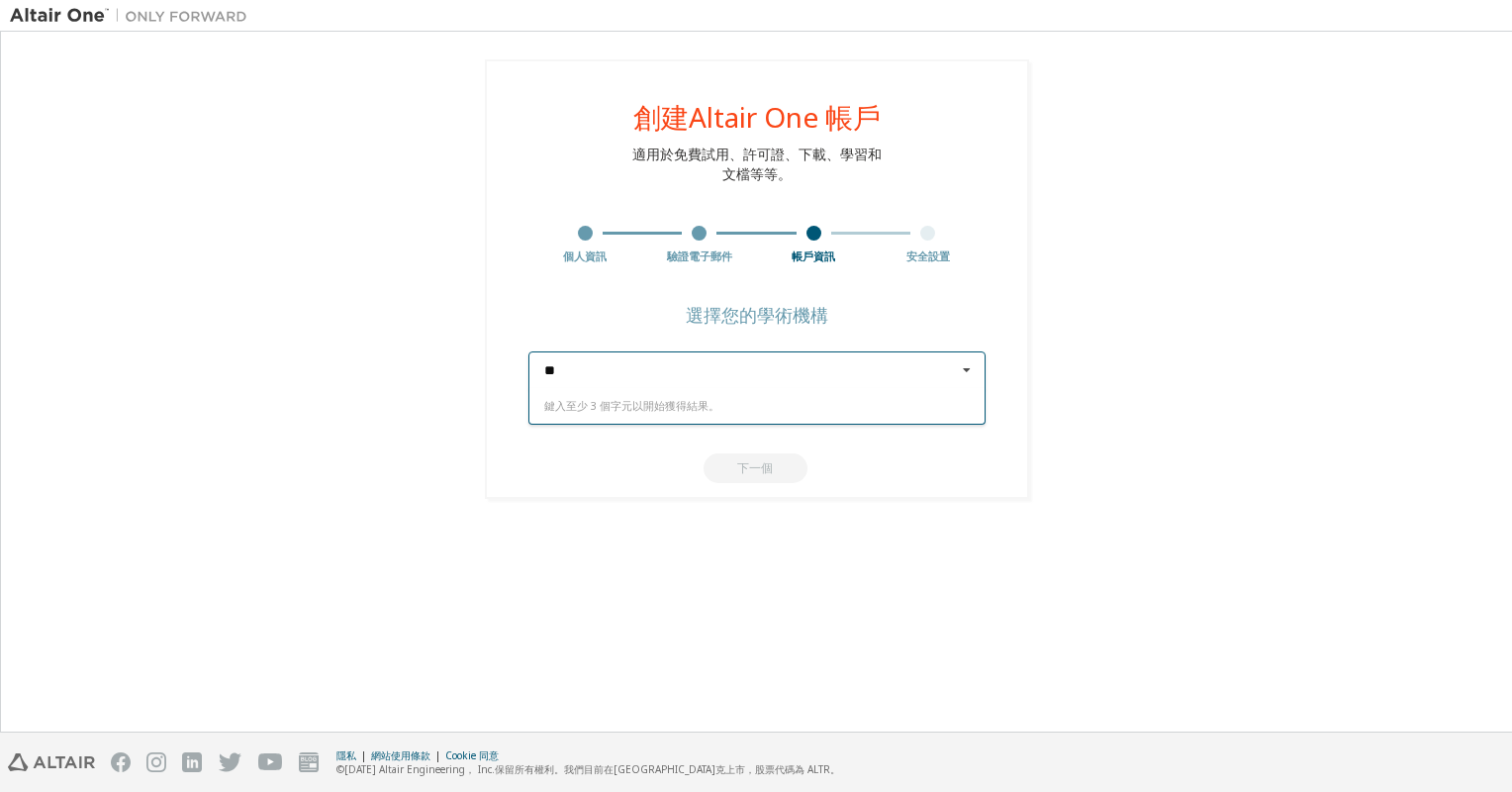 type on "***" 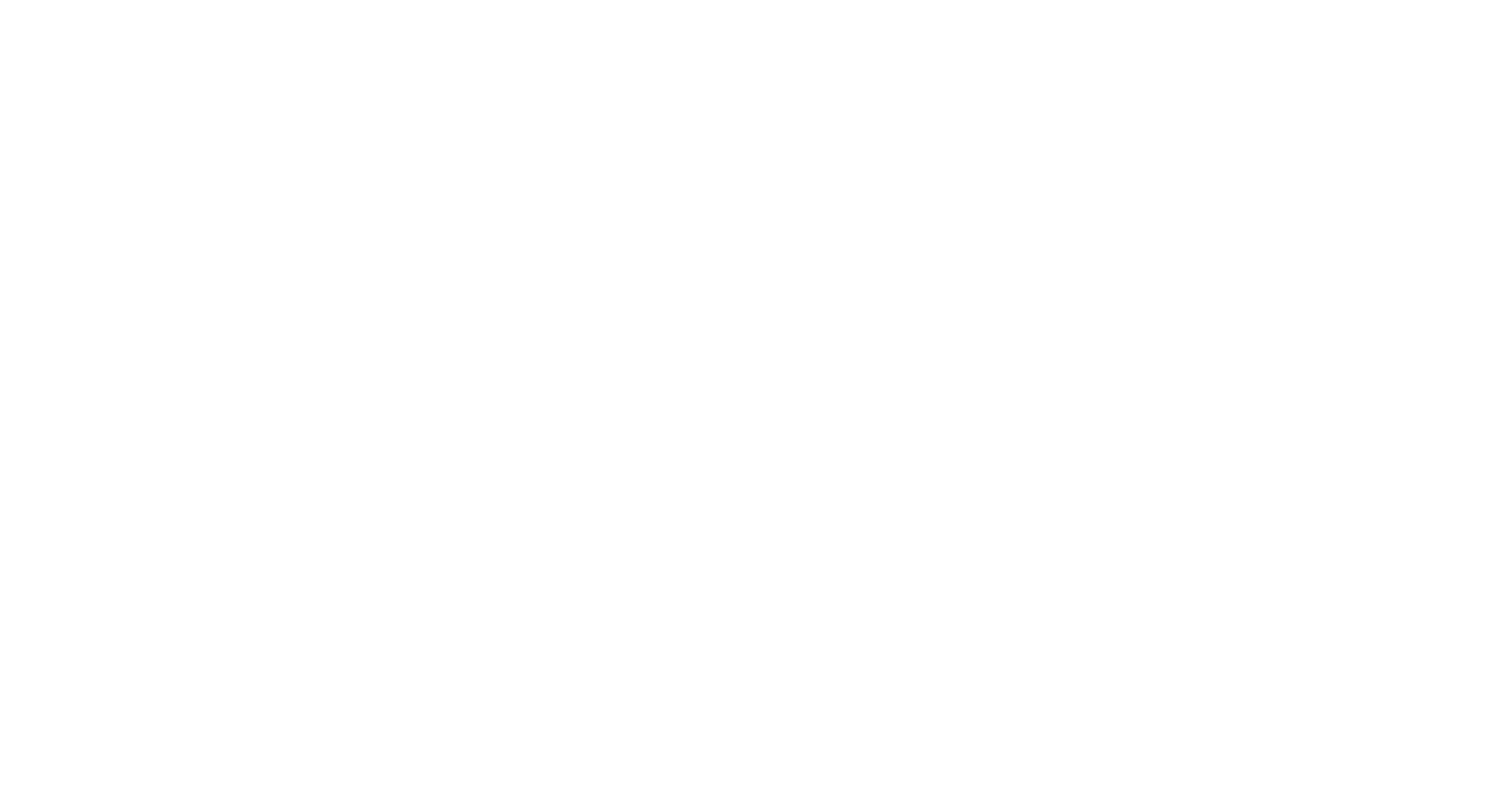 drag, startPoint x: 384, startPoint y: 108, endPoint x: 30, endPoint y: -46, distance: 386.04663 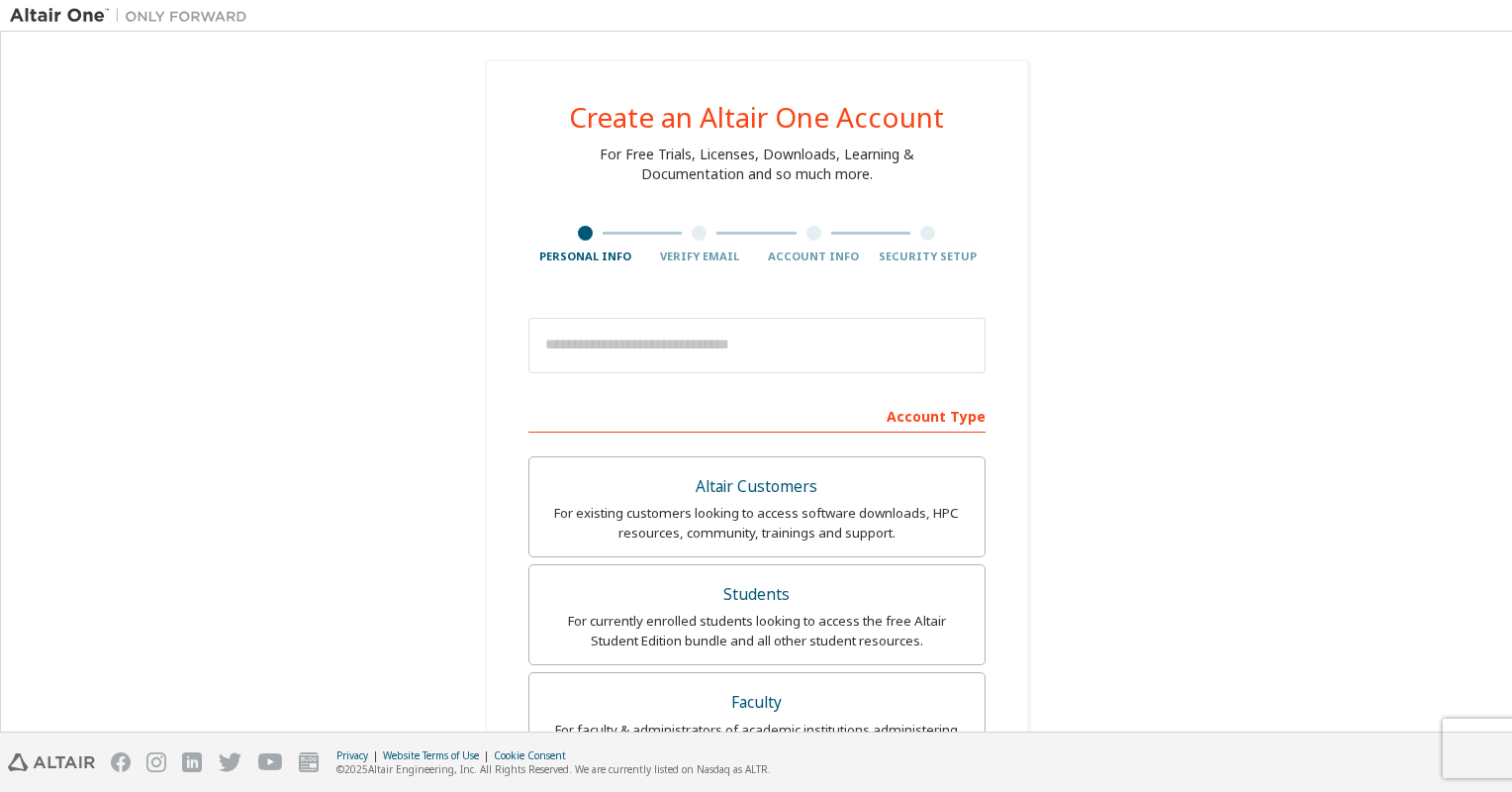 scroll, scrollTop: 0, scrollLeft: 0, axis: both 